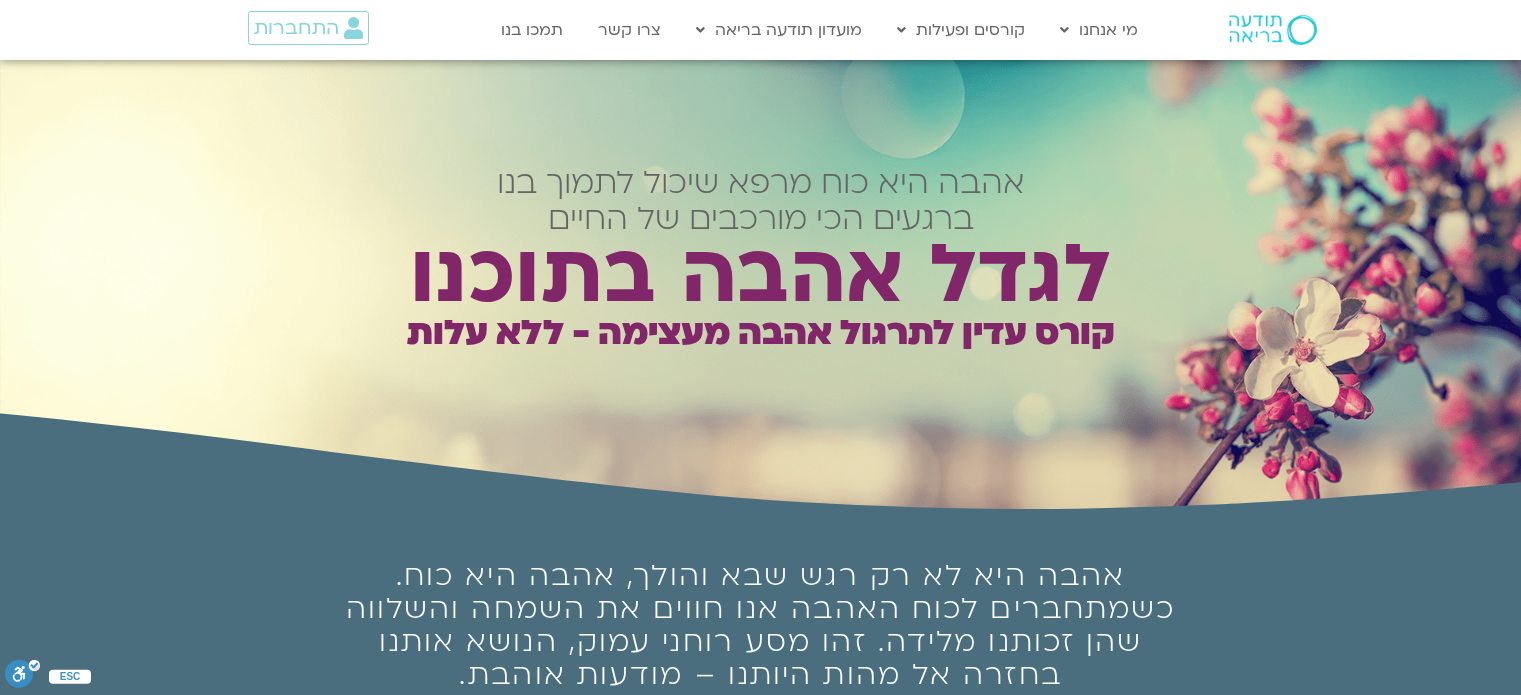 scroll, scrollTop: 0, scrollLeft: 0, axis: both 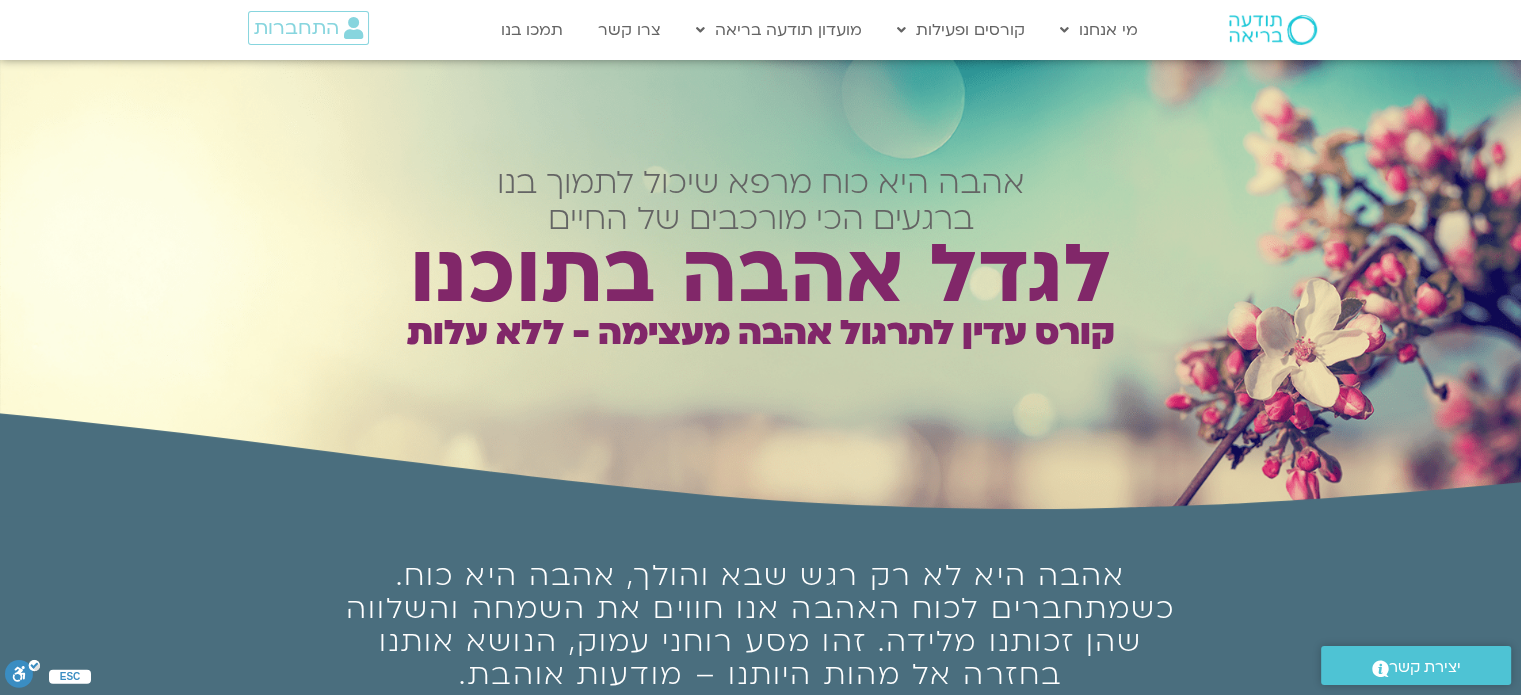 click at bounding box center [1273, 30] 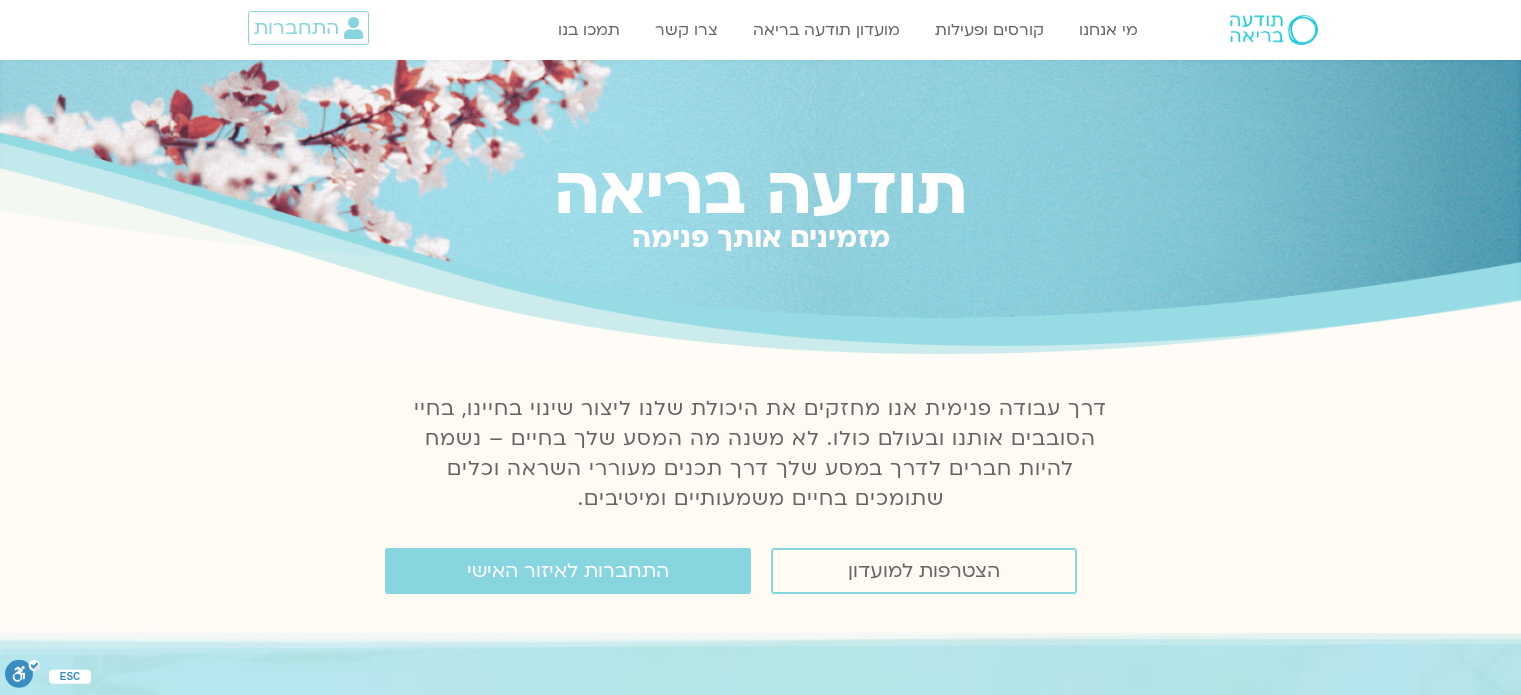 scroll, scrollTop: 0, scrollLeft: 0, axis: both 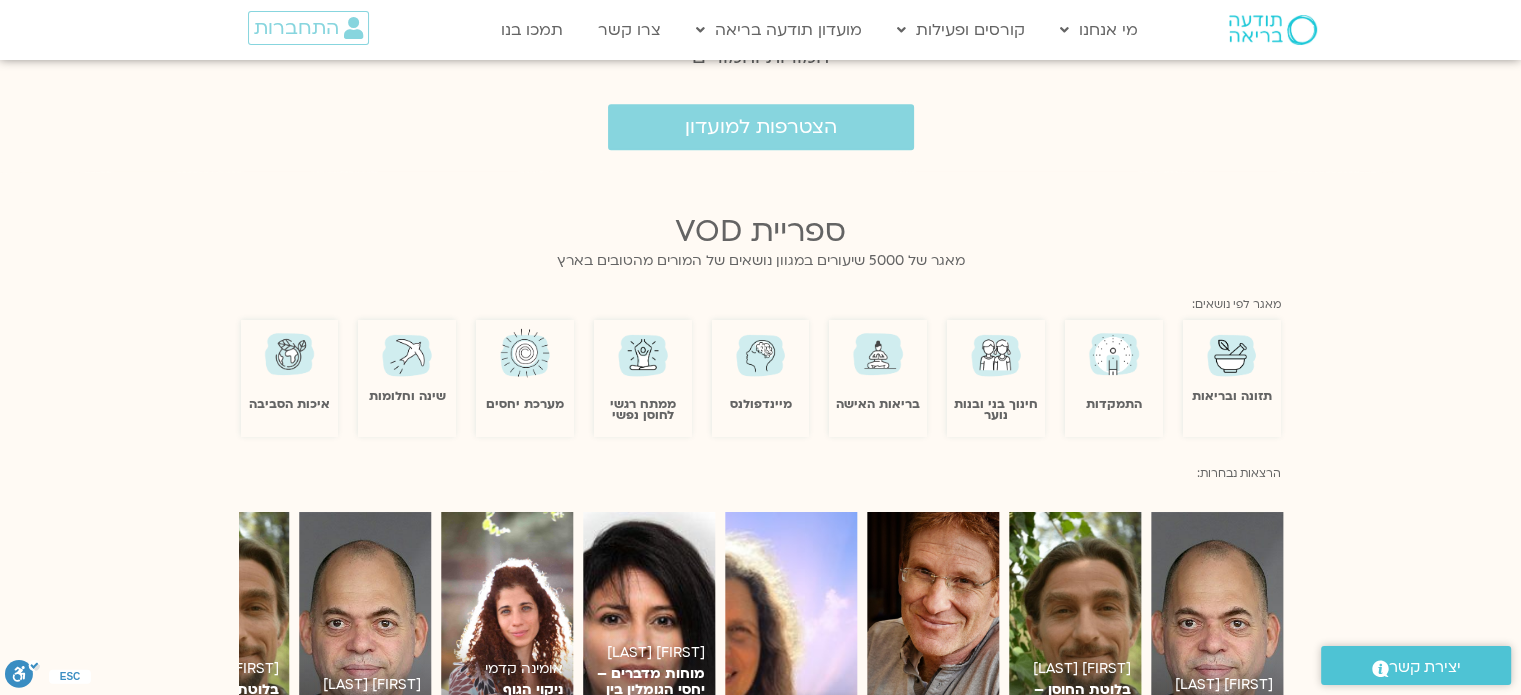 click at bounding box center (1114, 354) 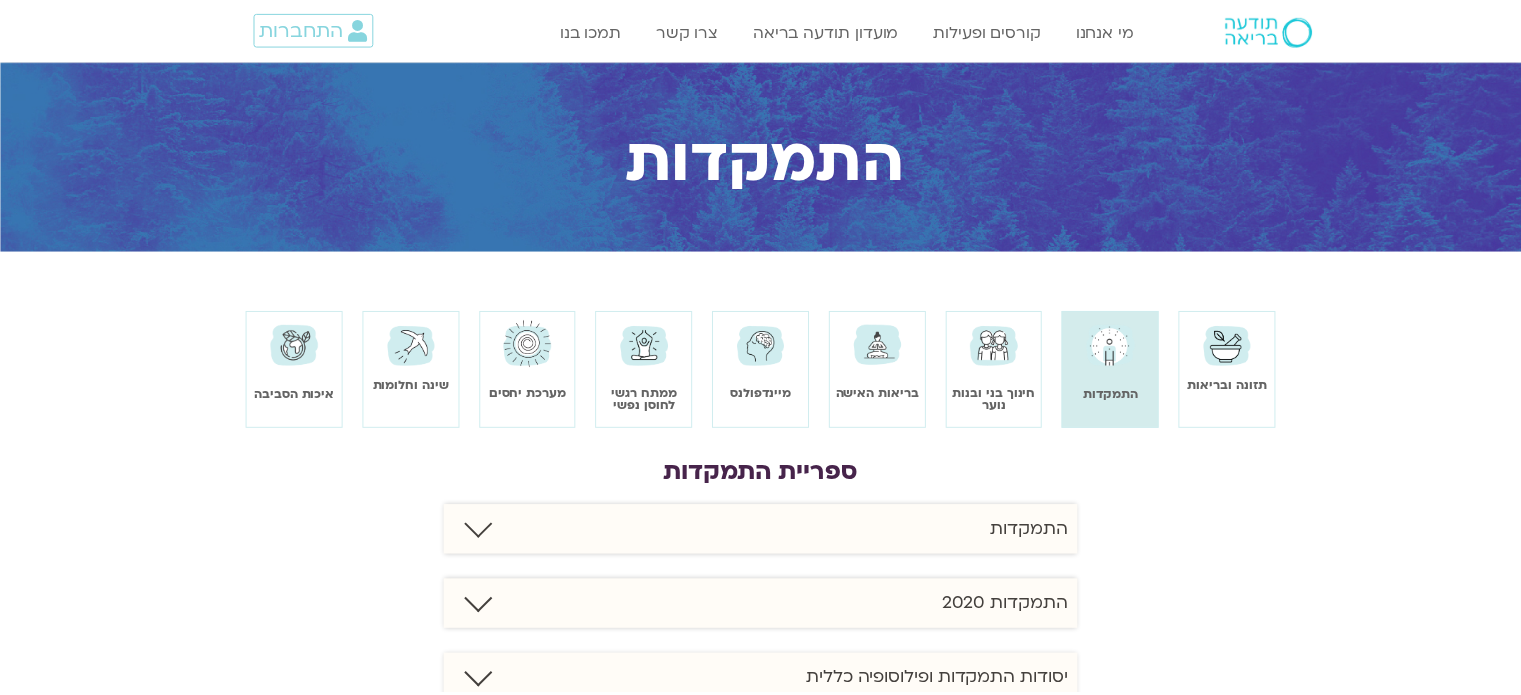 scroll, scrollTop: 0, scrollLeft: 0, axis: both 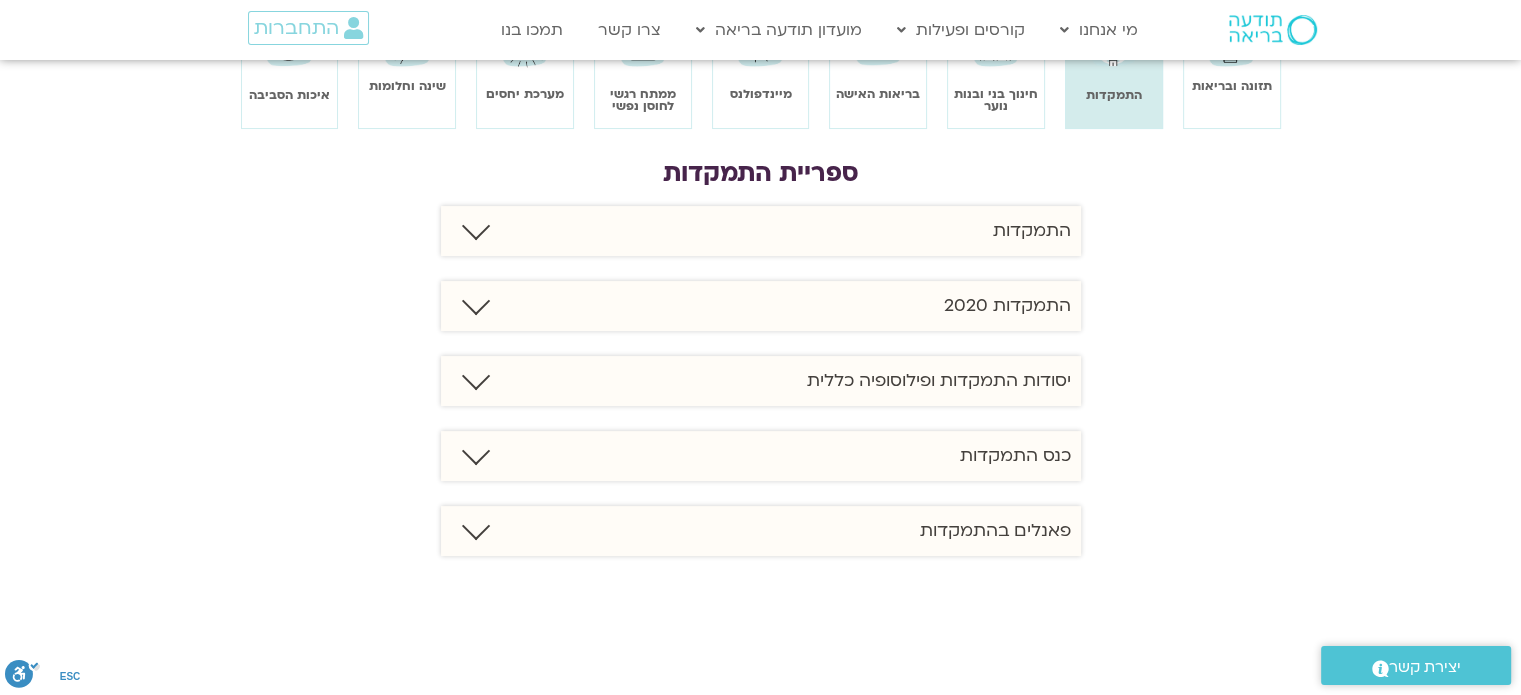 click on "התמקדות" at bounding box center [761, 231] 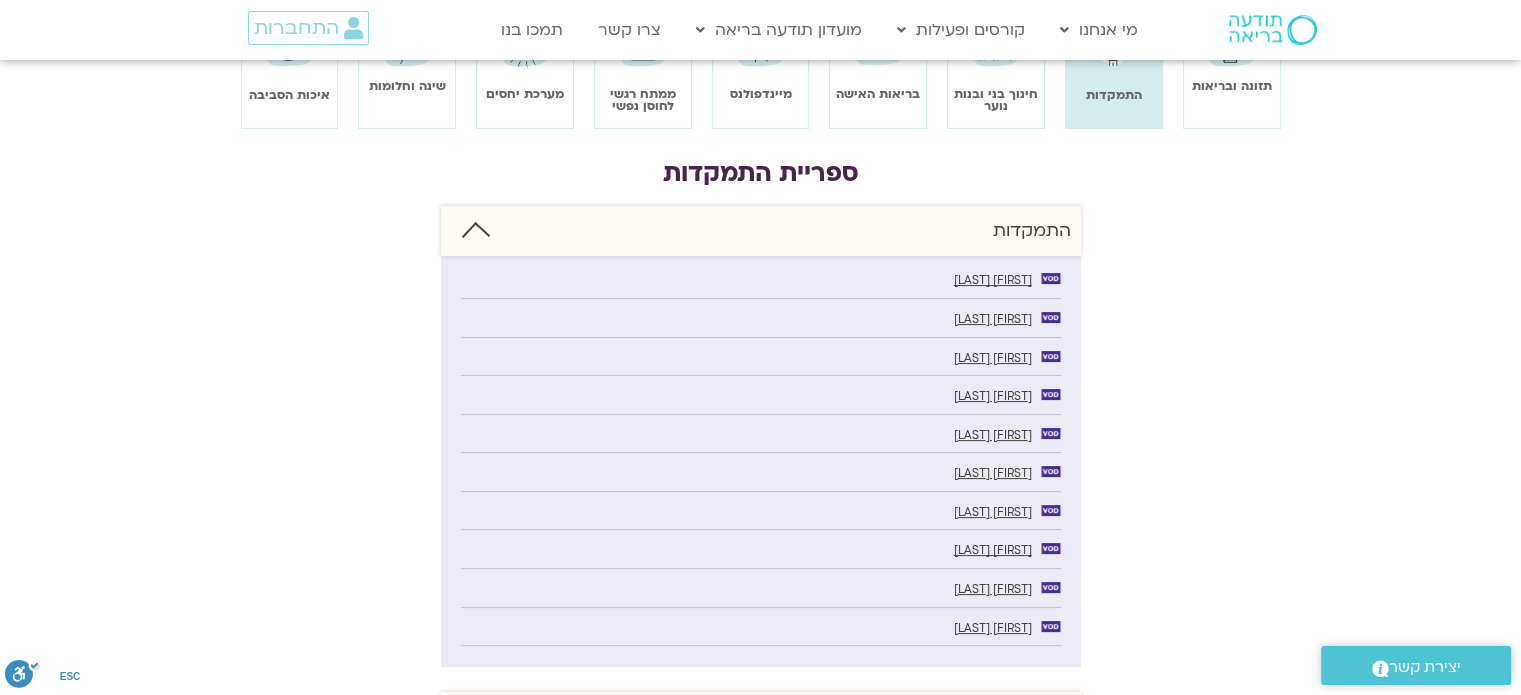 click on "אדם מחפש משמעות  |  חן רחל עין הבר" at bounding box center [993, 435] 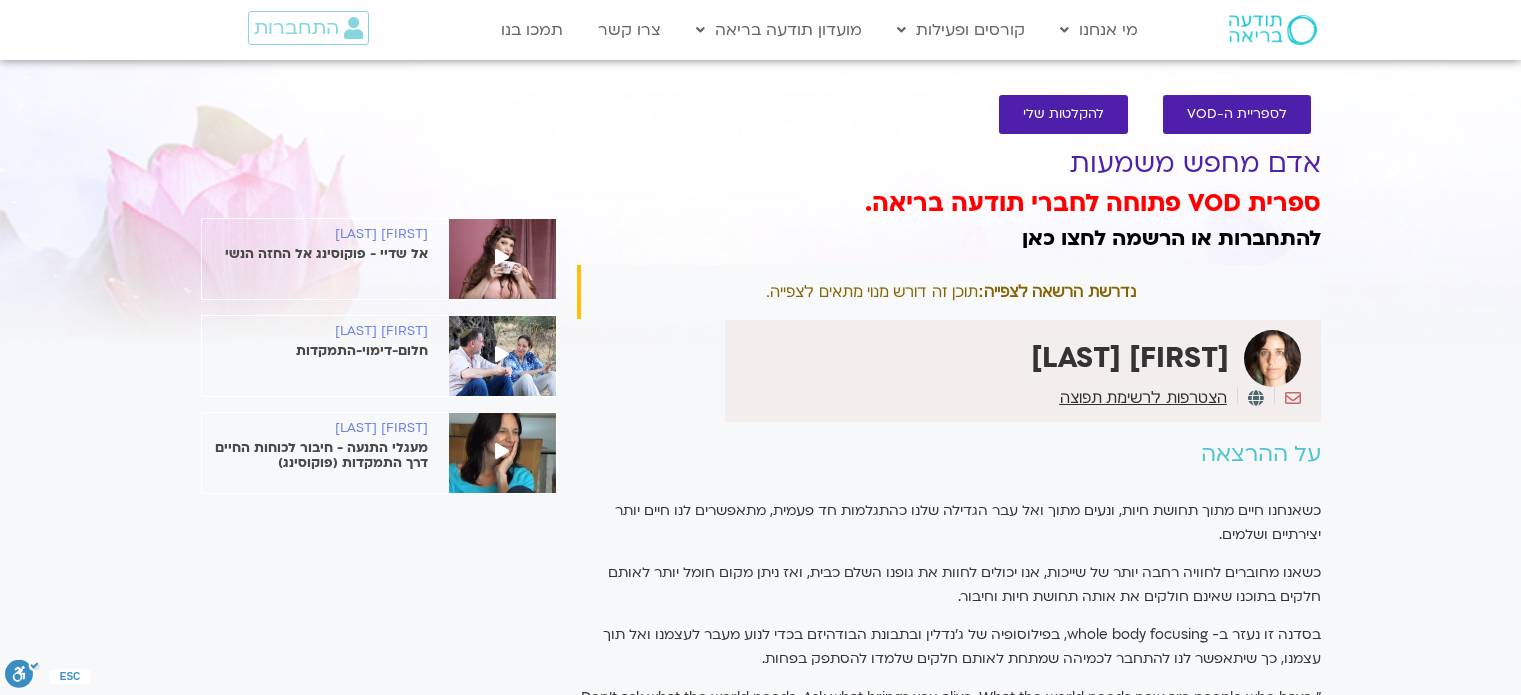 scroll, scrollTop: 0, scrollLeft: 0, axis: both 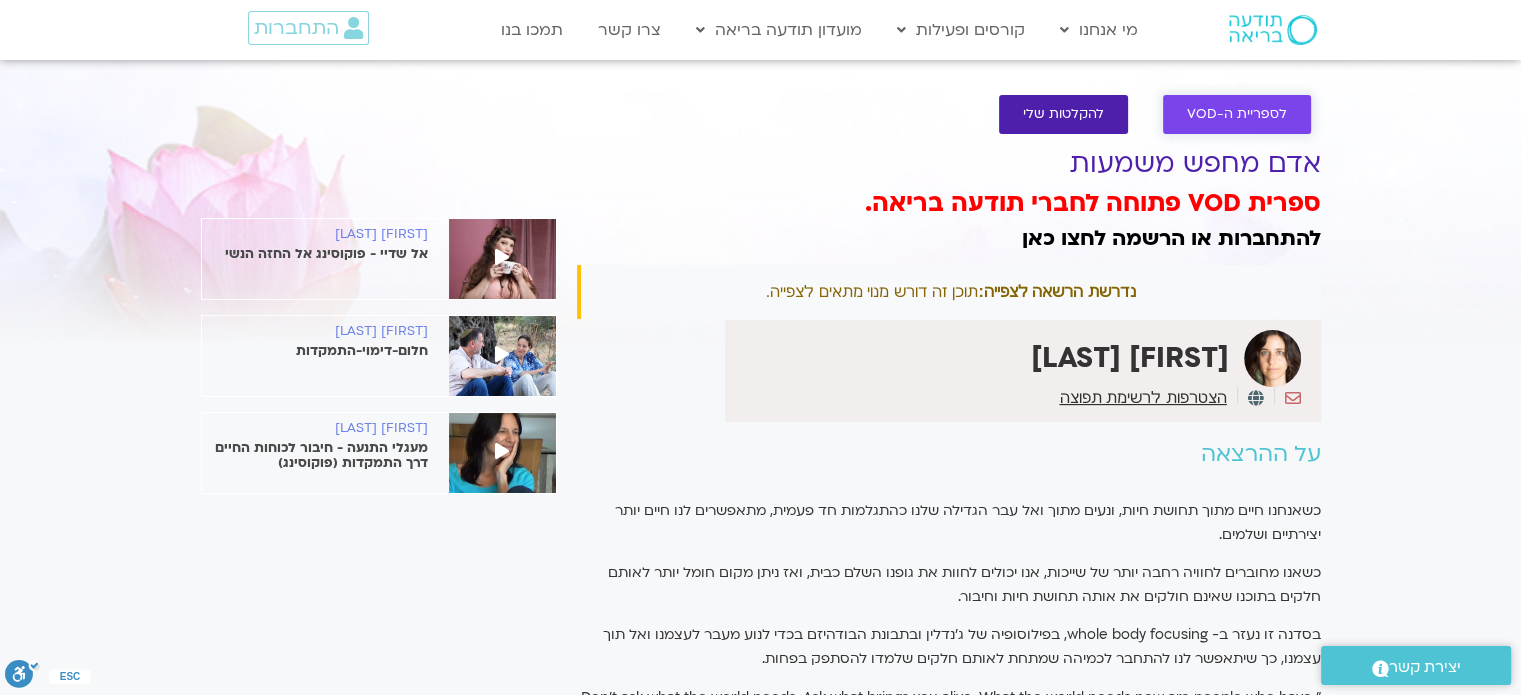 click on "לספריית ה-VOD" at bounding box center [1237, 114] 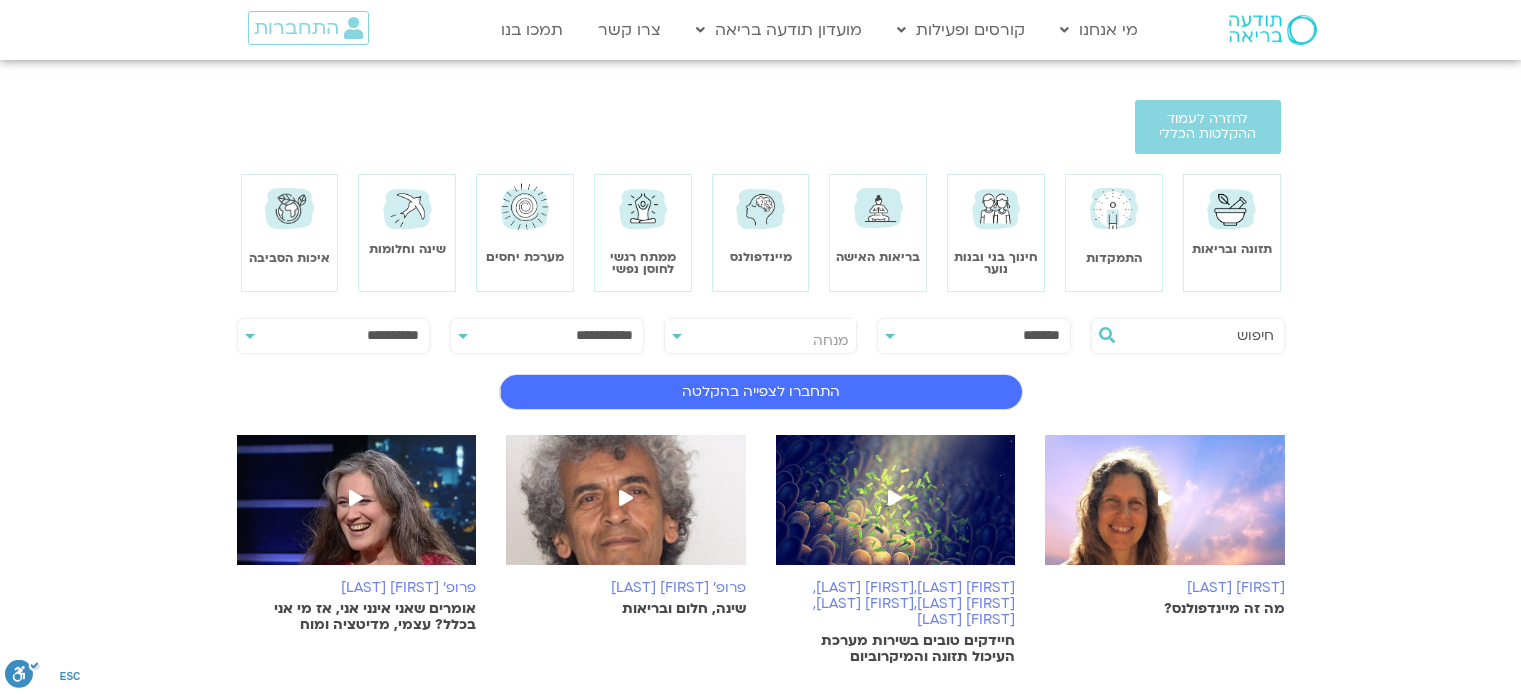 scroll, scrollTop: 0, scrollLeft: 0, axis: both 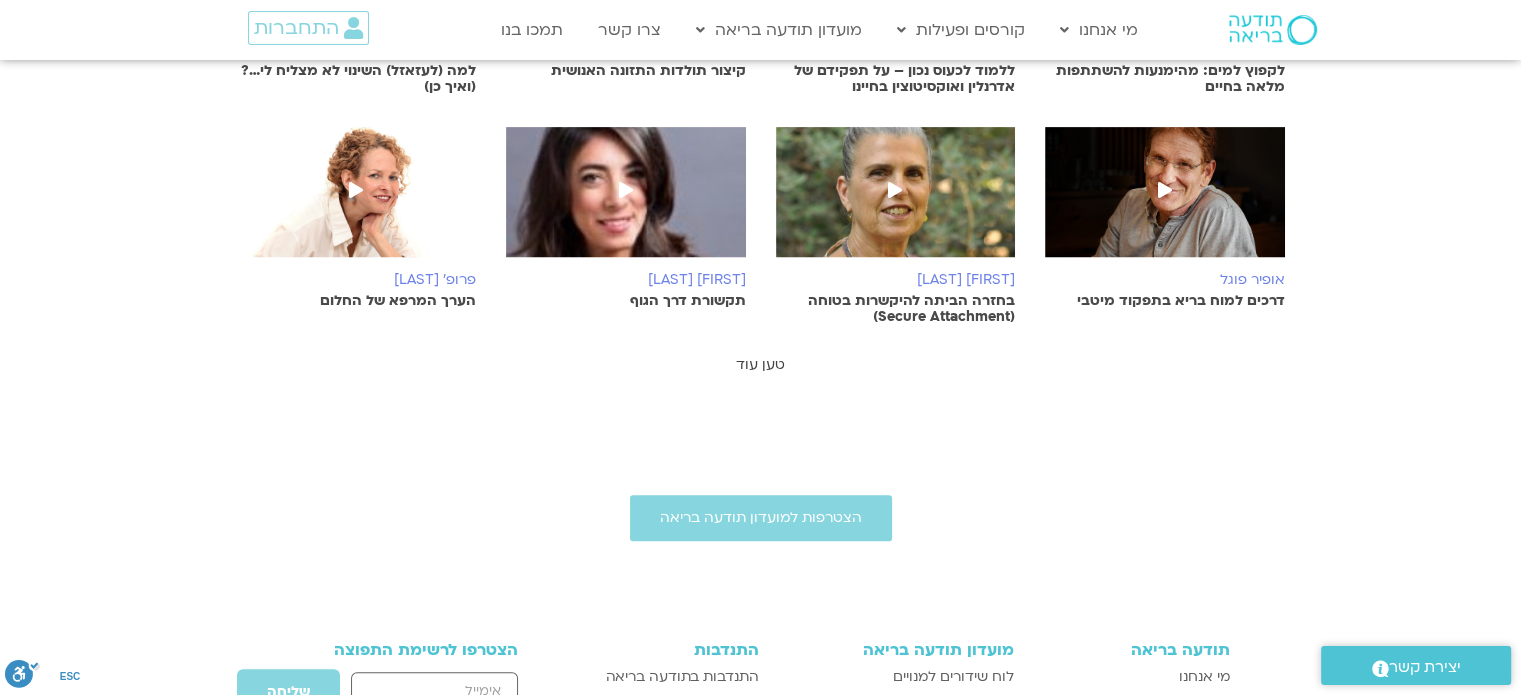 click on "טען עוד" at bounding box center (760, 364) 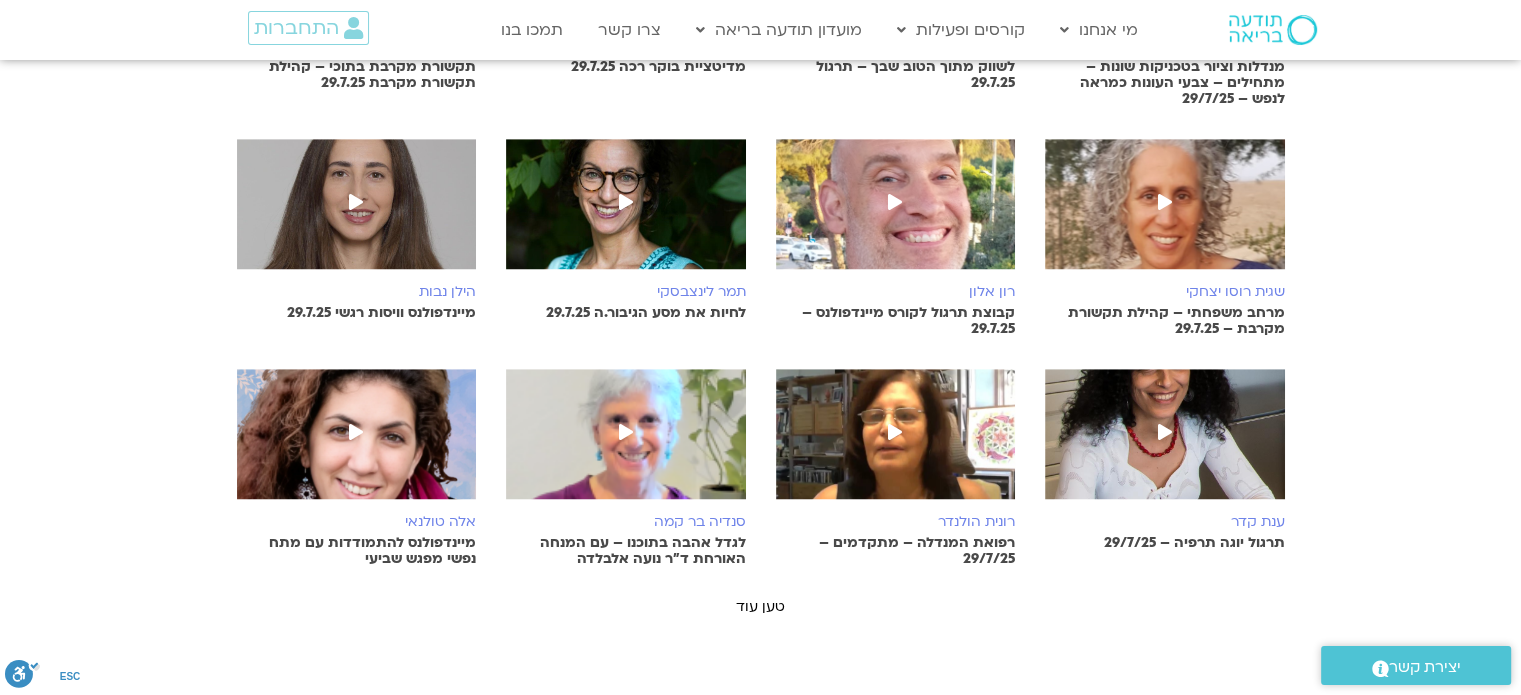scroll, scrollTop: 1300, scrollLeft: 0, axis: vertical 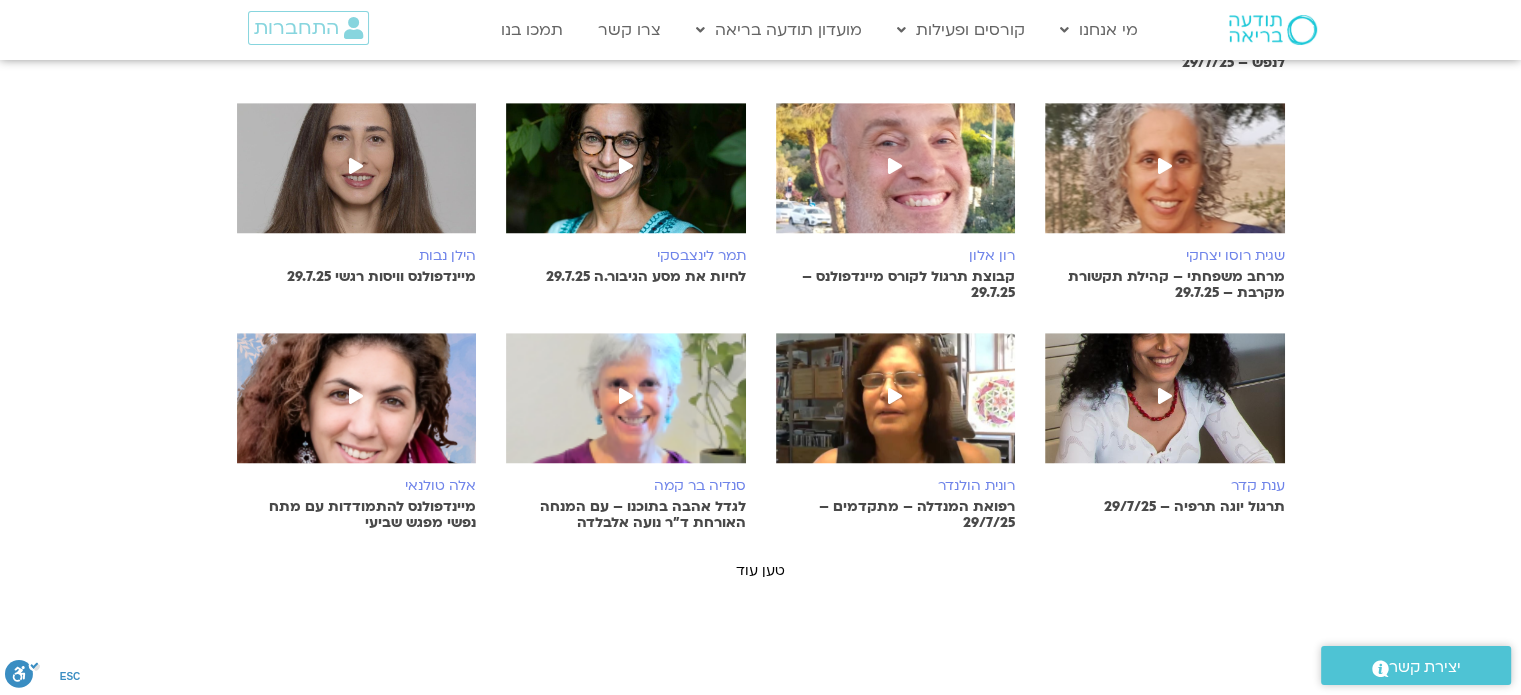 click at bounding box center [626, 178] 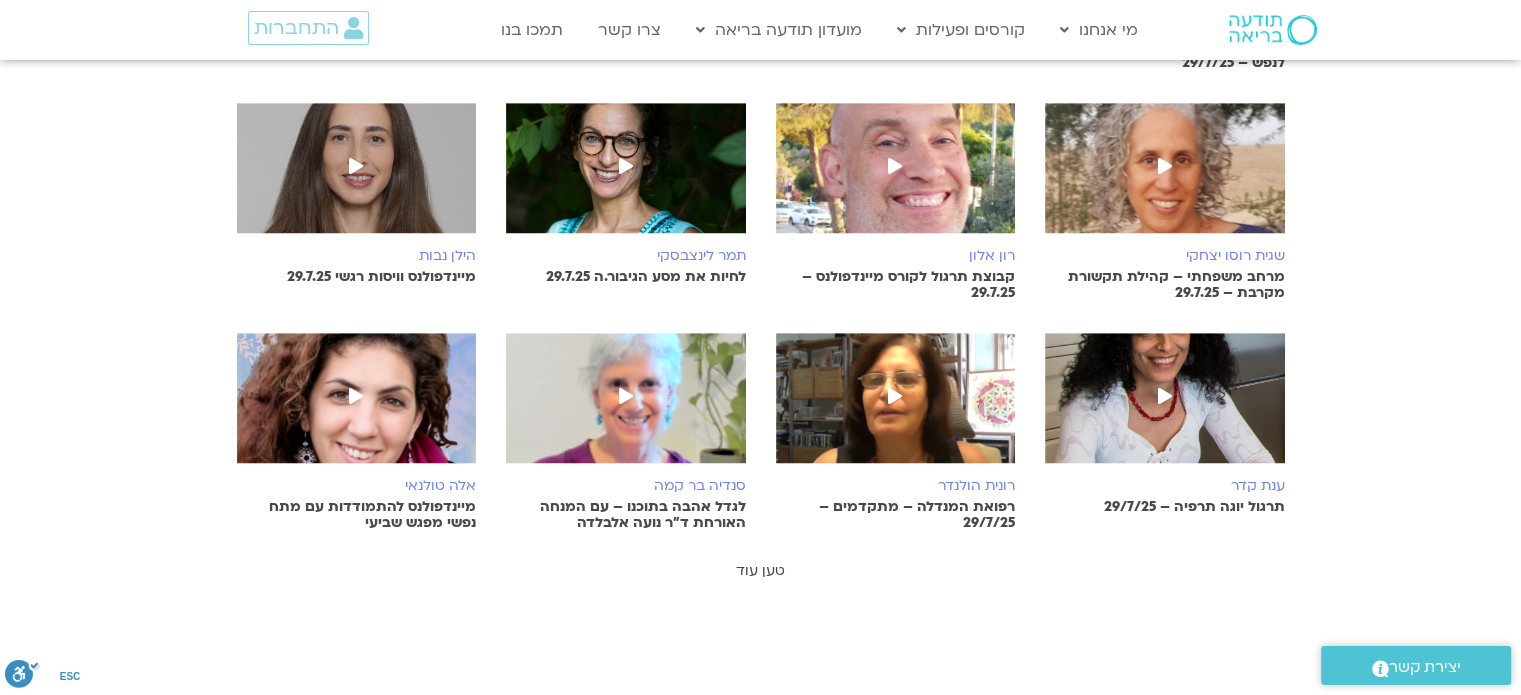 click on "טען עוד" at bounding box center (760, 570) 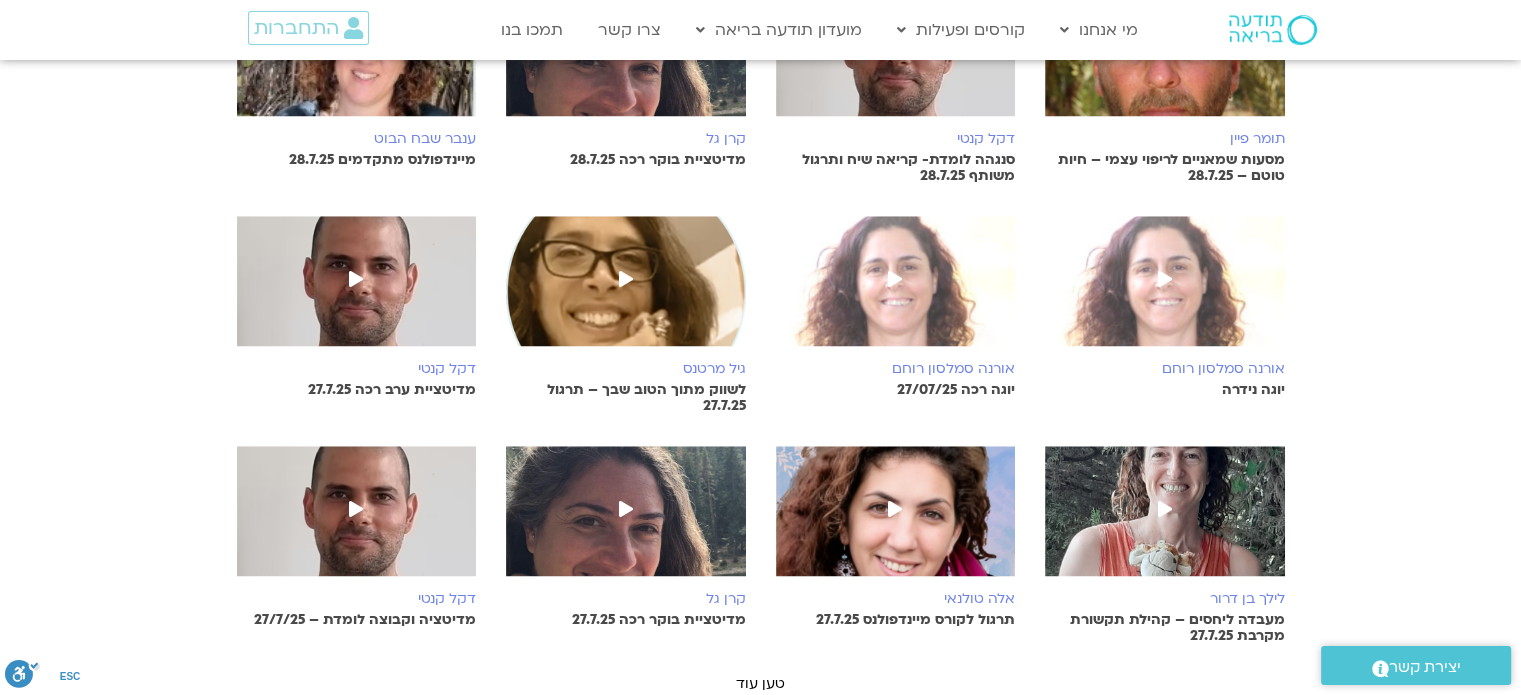 scroll, scrollTop: 2000, scrollLeft: 0, axis: vertical 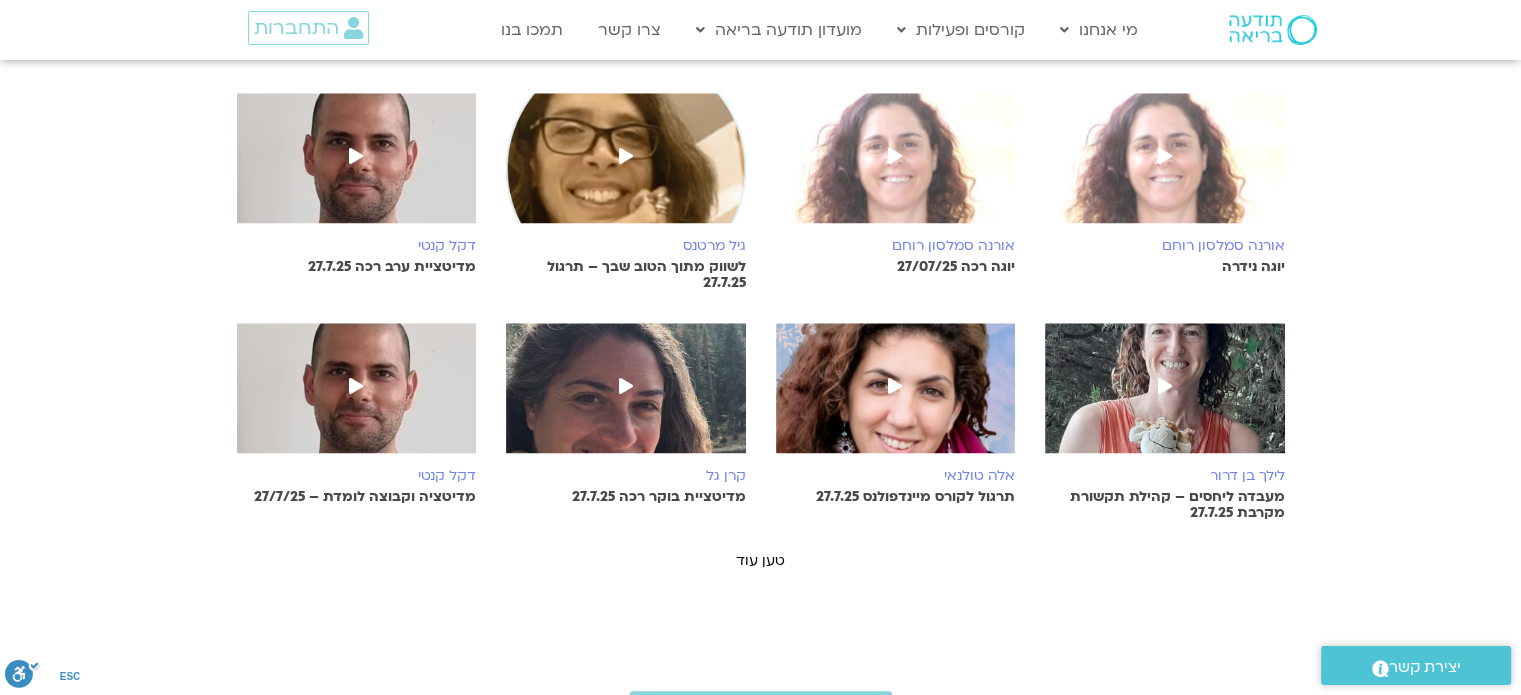 click at bounding box center (626, 168) 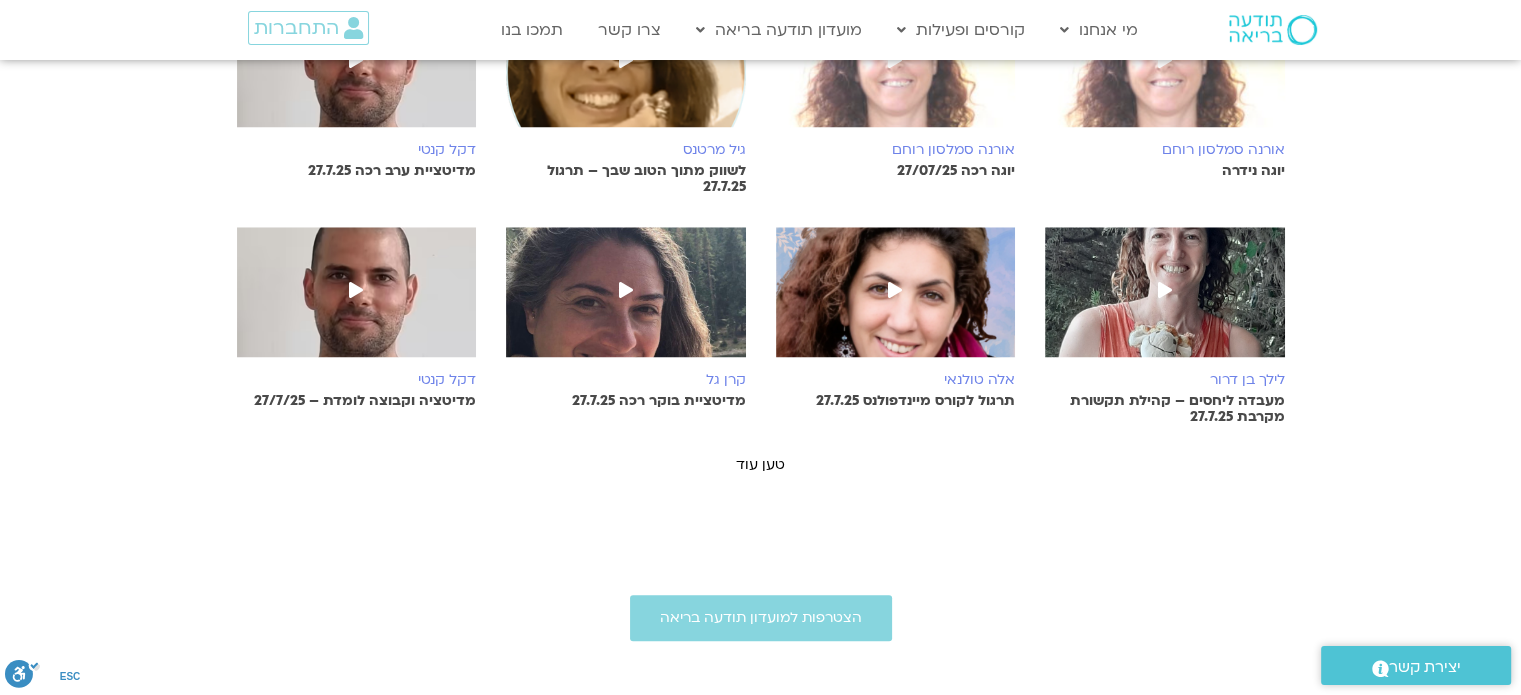 scroll, scrollTop: 2200, scrollLeft: 0, axis: vertical 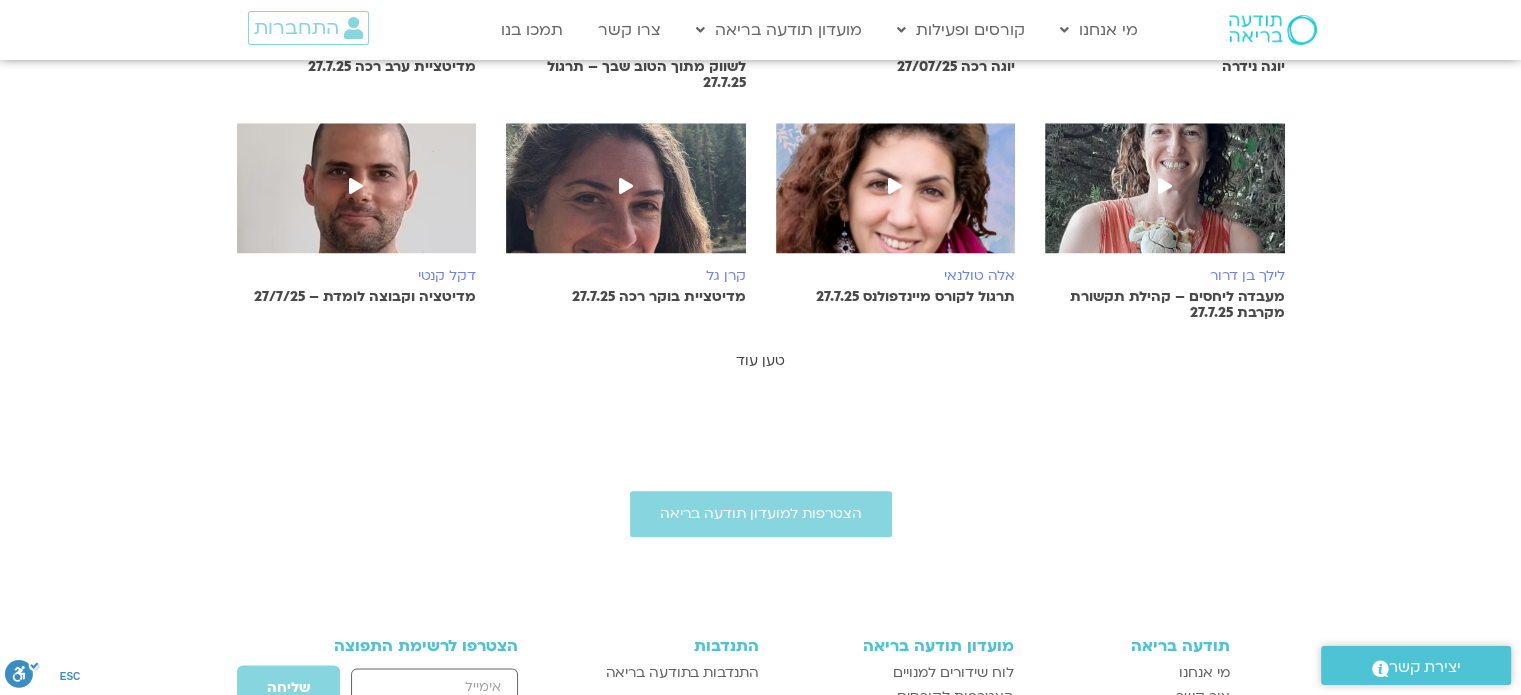 click on "טען עוד" at bounding box center (760, 360) 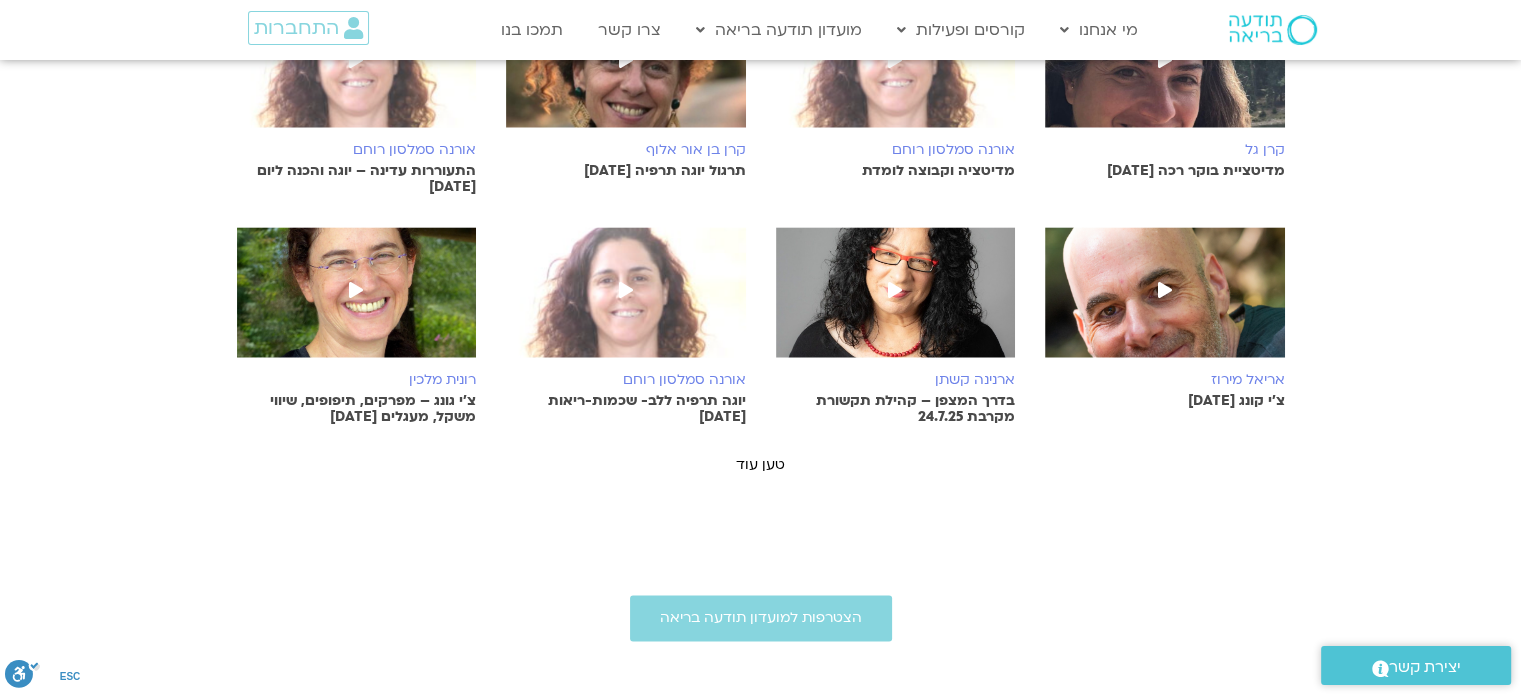 scroll, scrollTop: 2800, scrollLeft: 0, axis: vertical 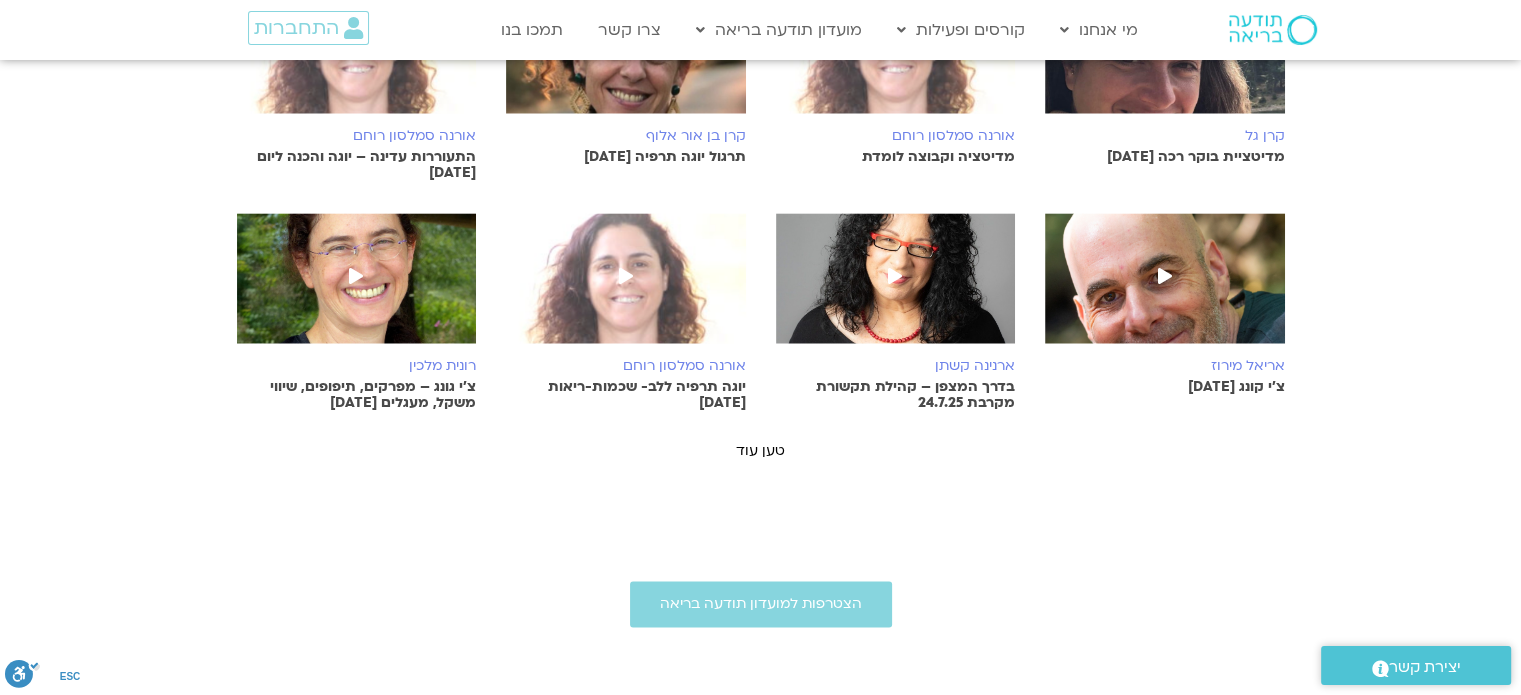 click on "**********" at bounding box center [761, -1014] 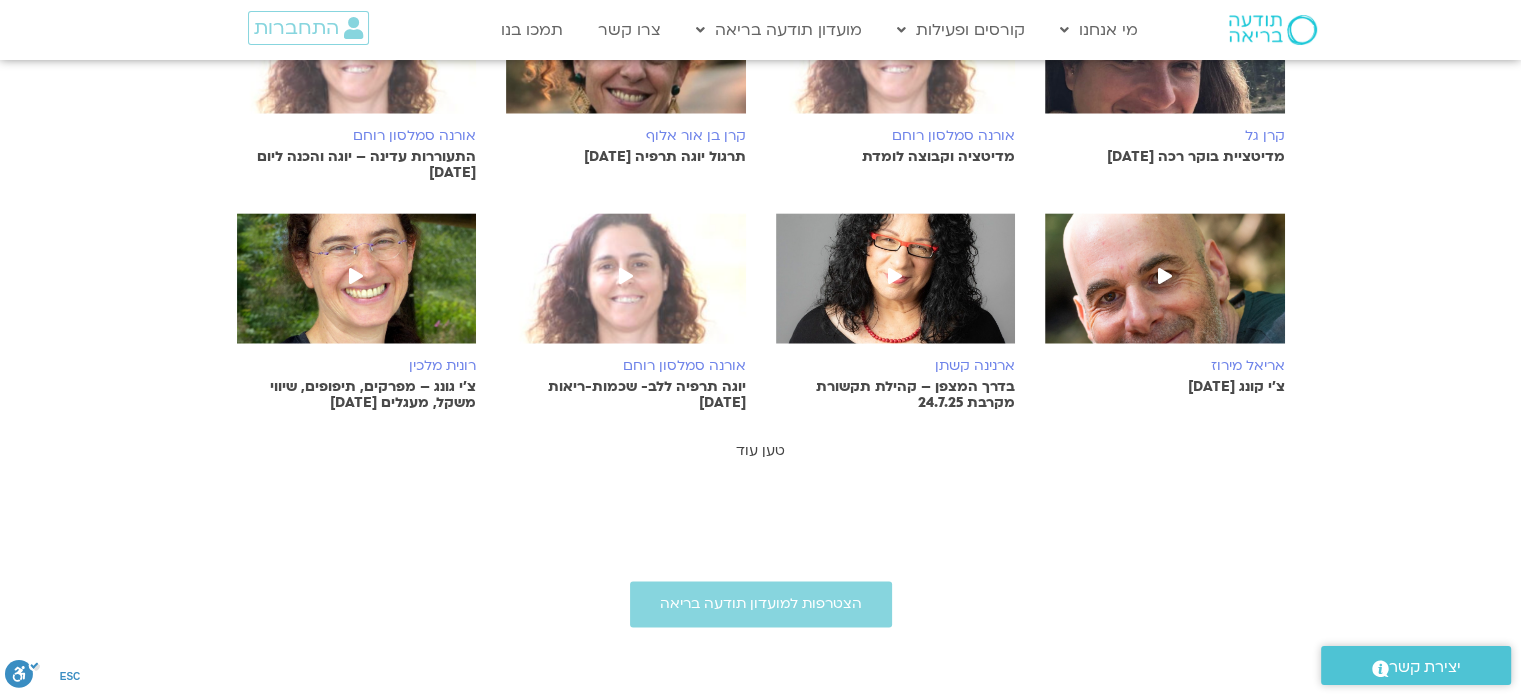 click on "טען עוד" at bounding box center [760, 450] 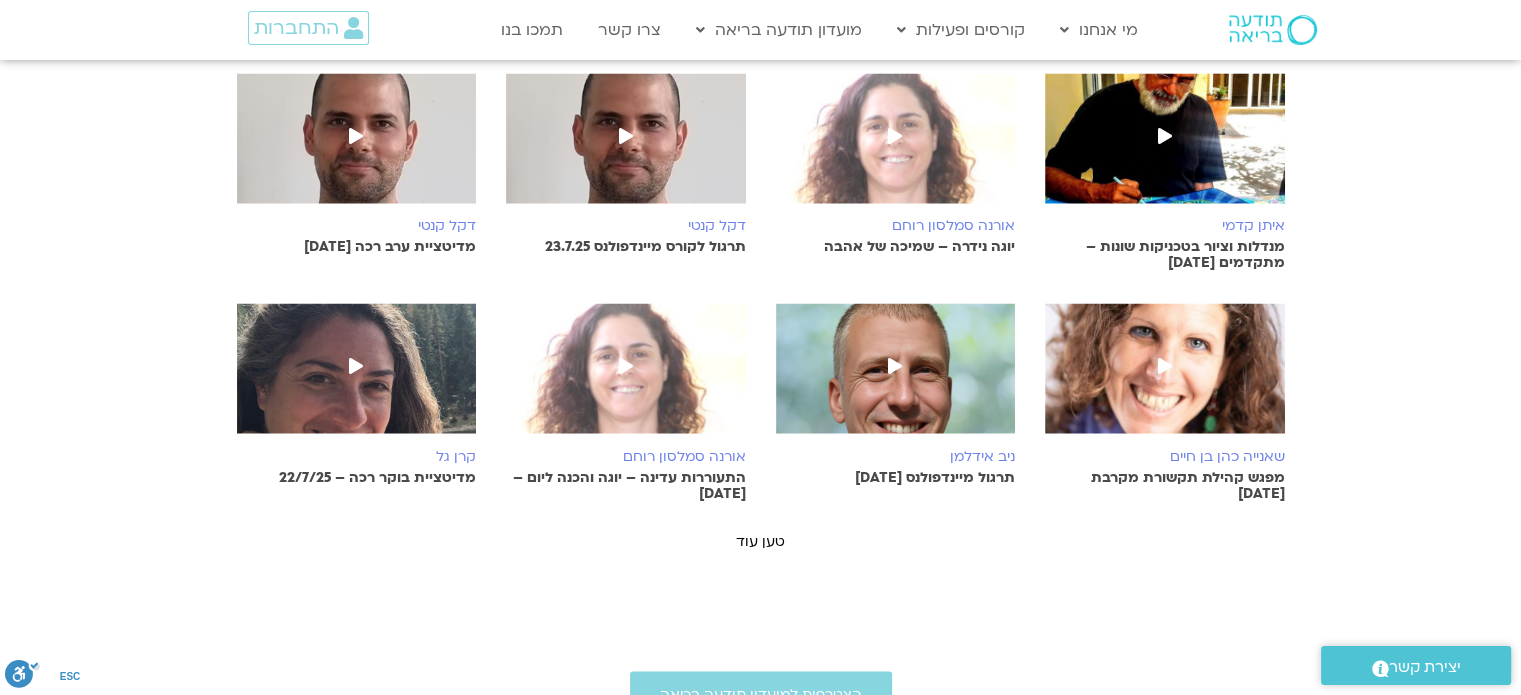 scroll, scrollTop: 3500, scrollLeft: 0, axis: vertical 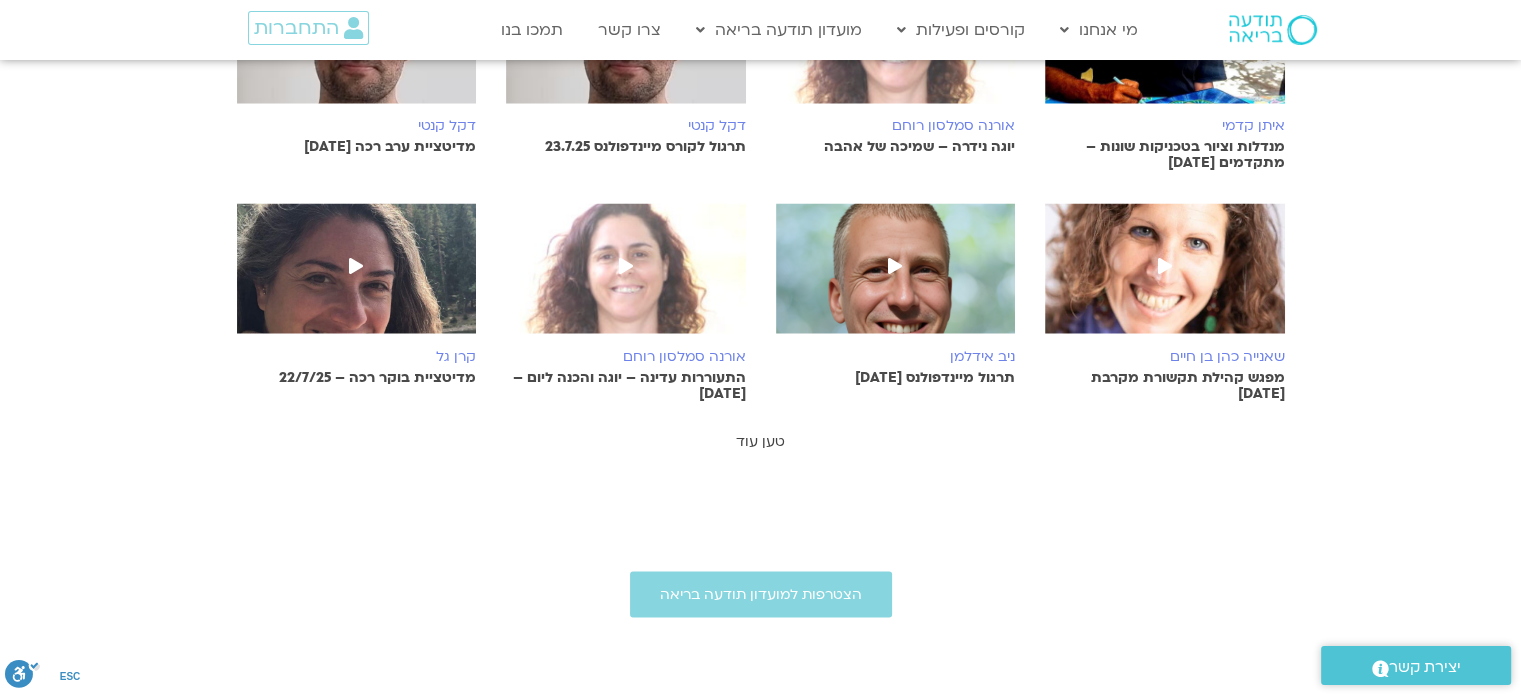 click on "טען עוד" at bounding box center [760, 440] 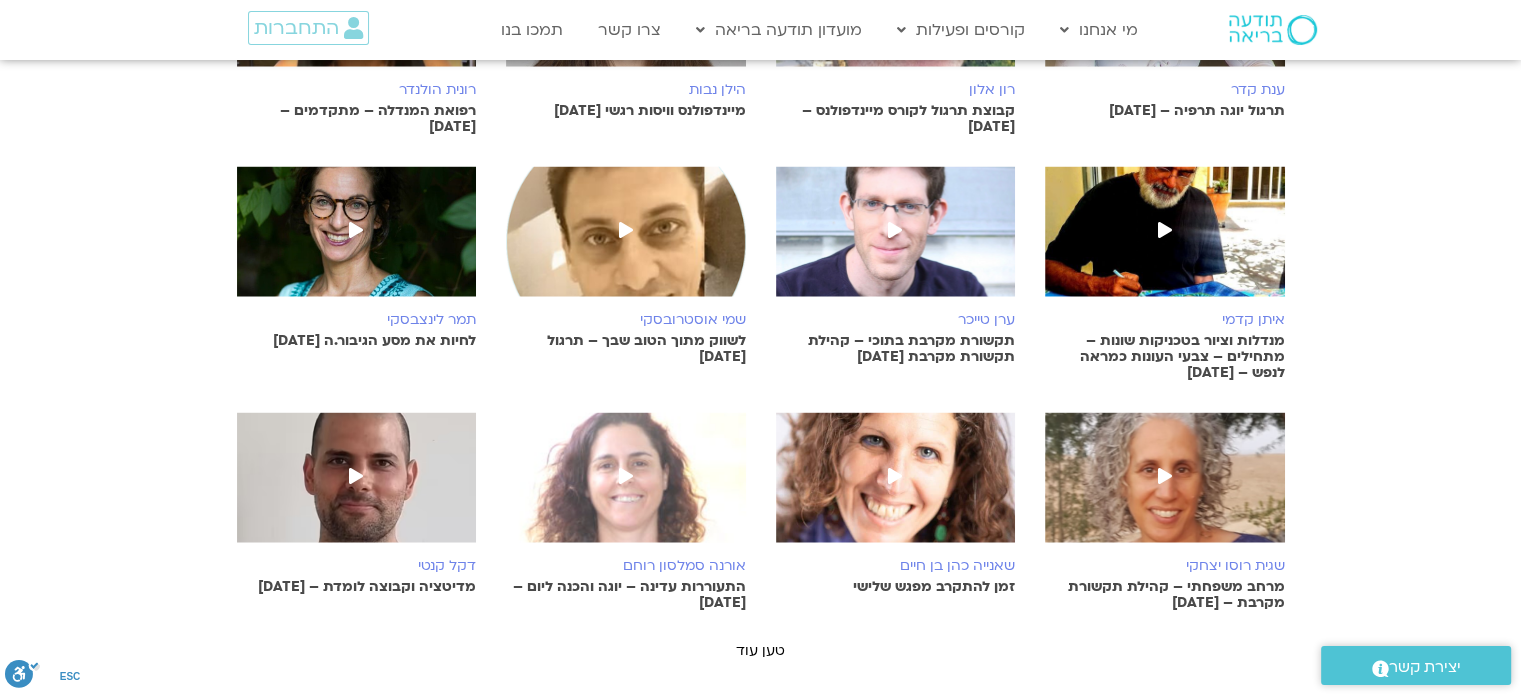 scroll, scrollTop: 4000, scrollLeft: 0, axis: vertical 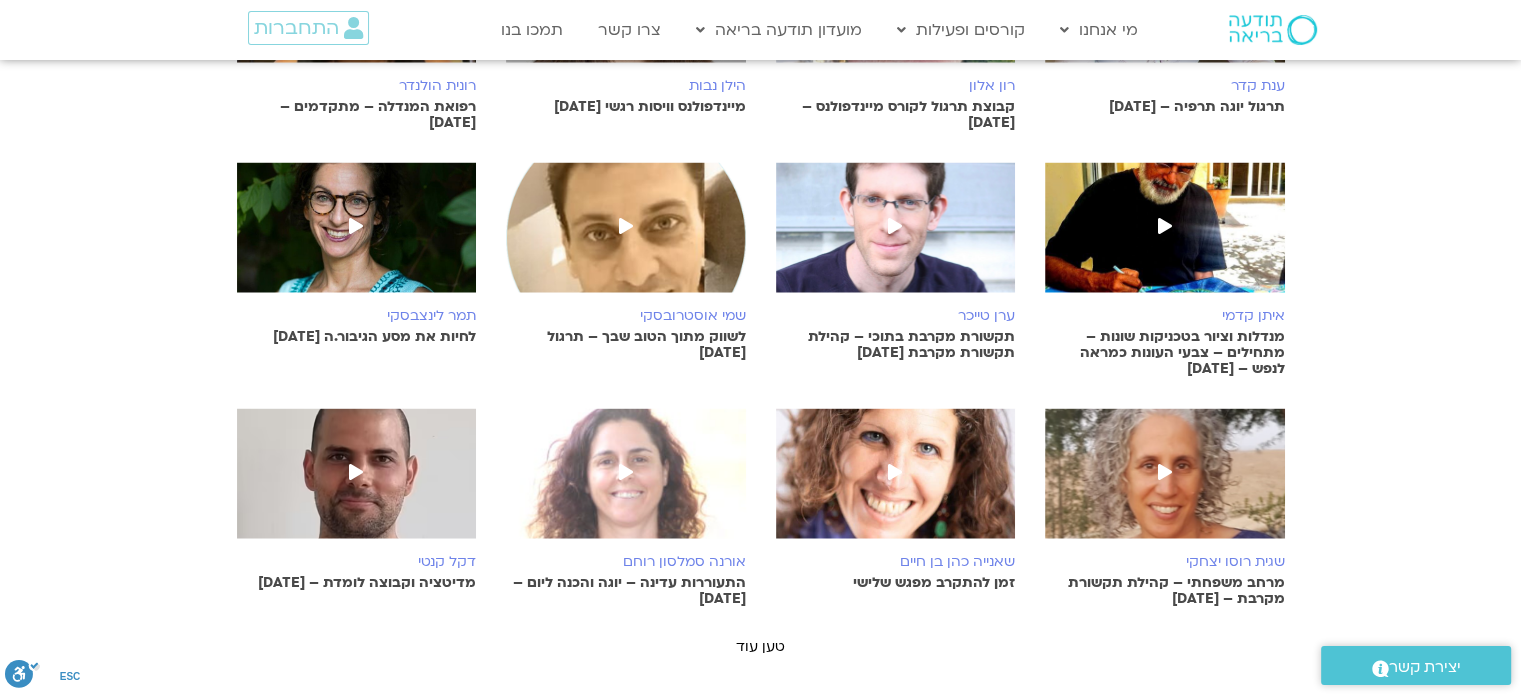 click at bounding box center [1165, 238] 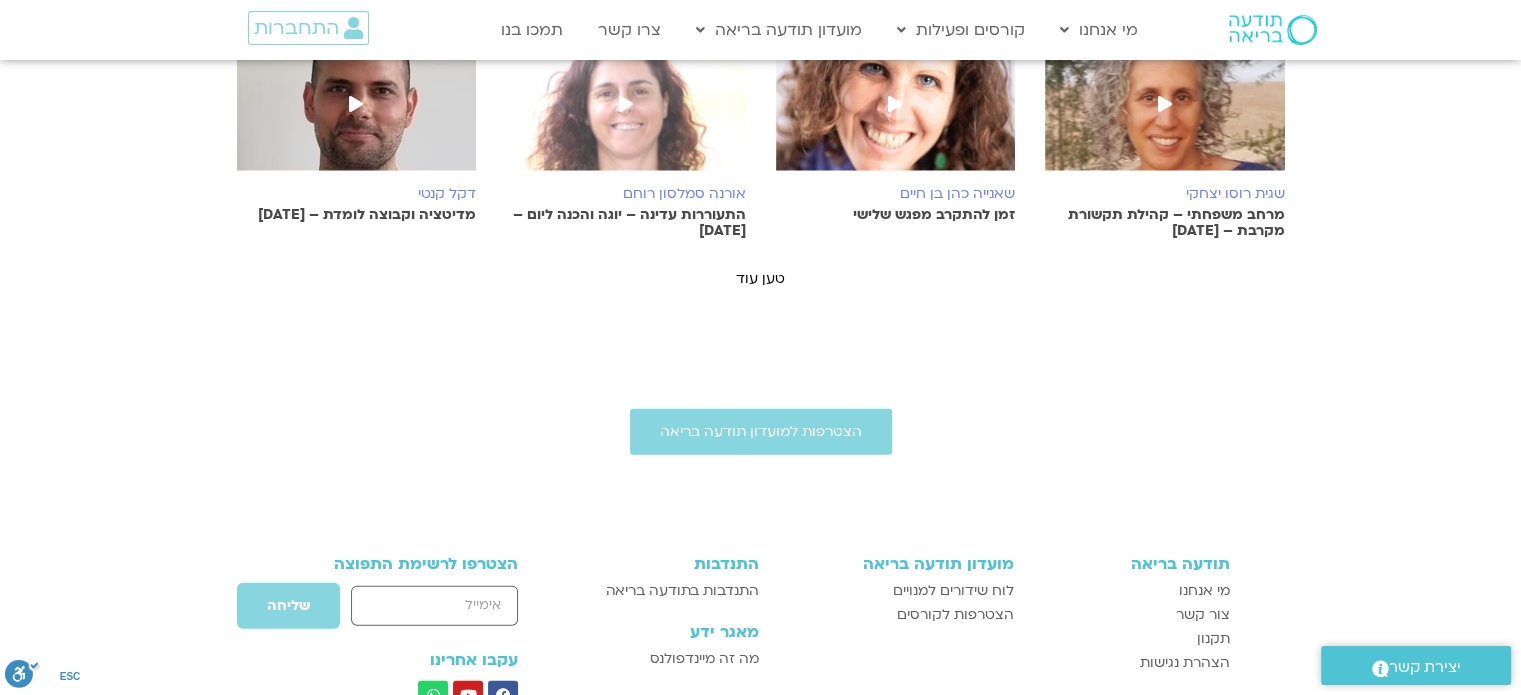 scroll, scrollTop: 4400, scrollLeft: 0, axis: vertical 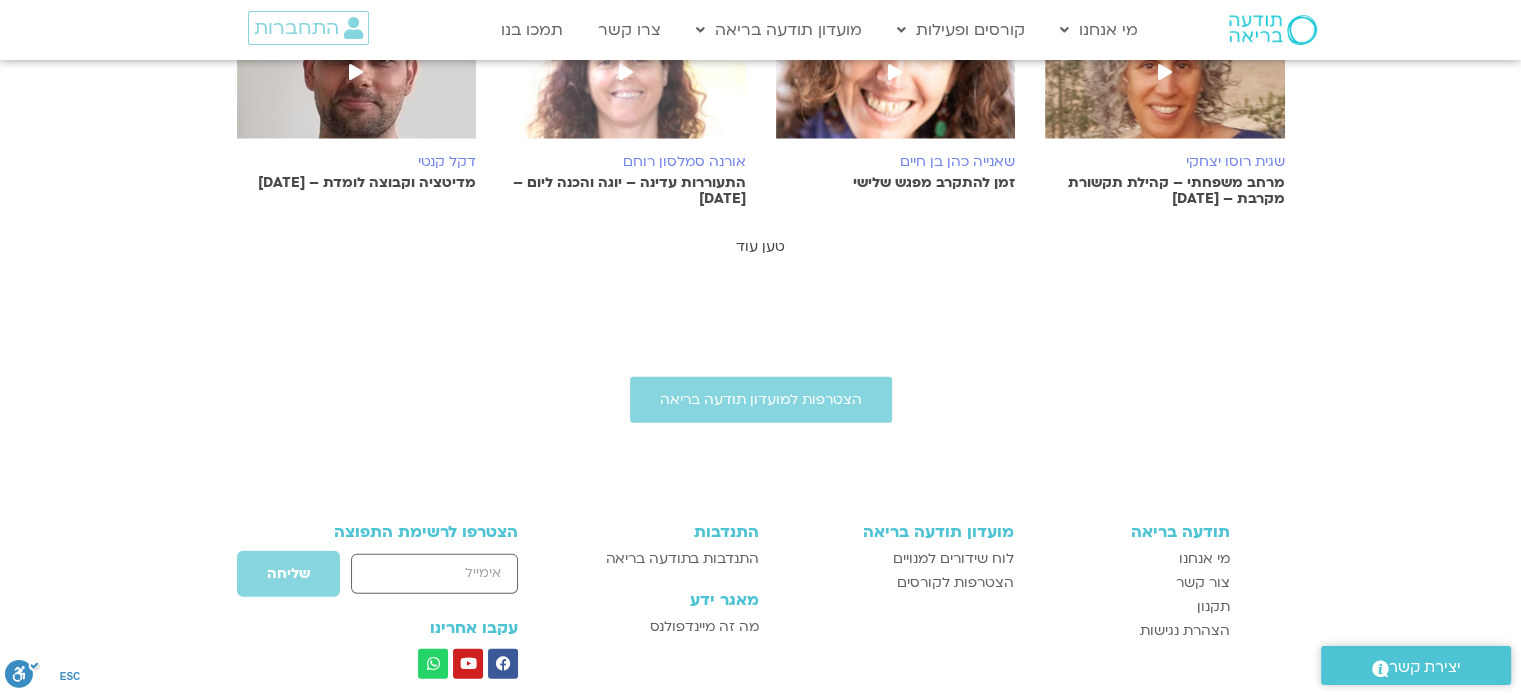 click on "טען עוד" at bounding box center [760, 246] 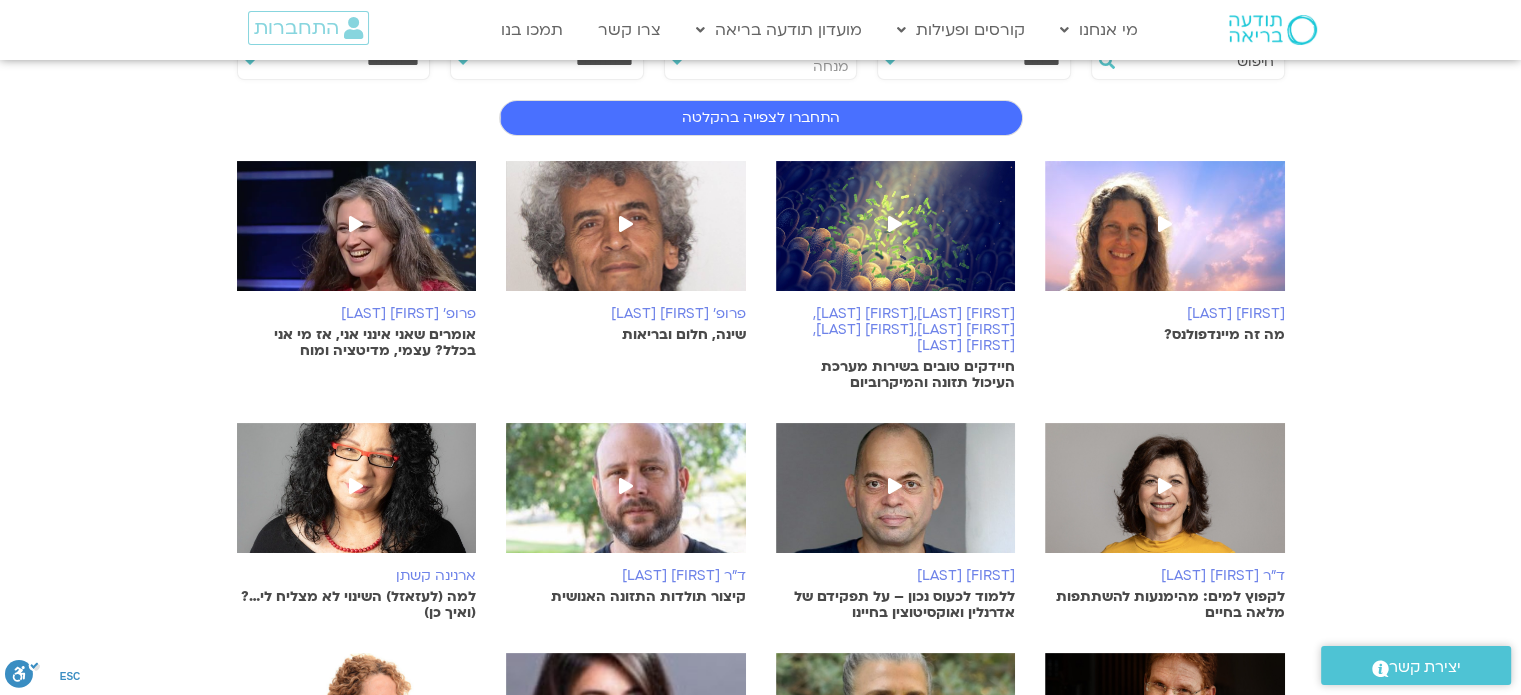 scroll, scrollTop: 0, scrollLeft: 0, axis: both 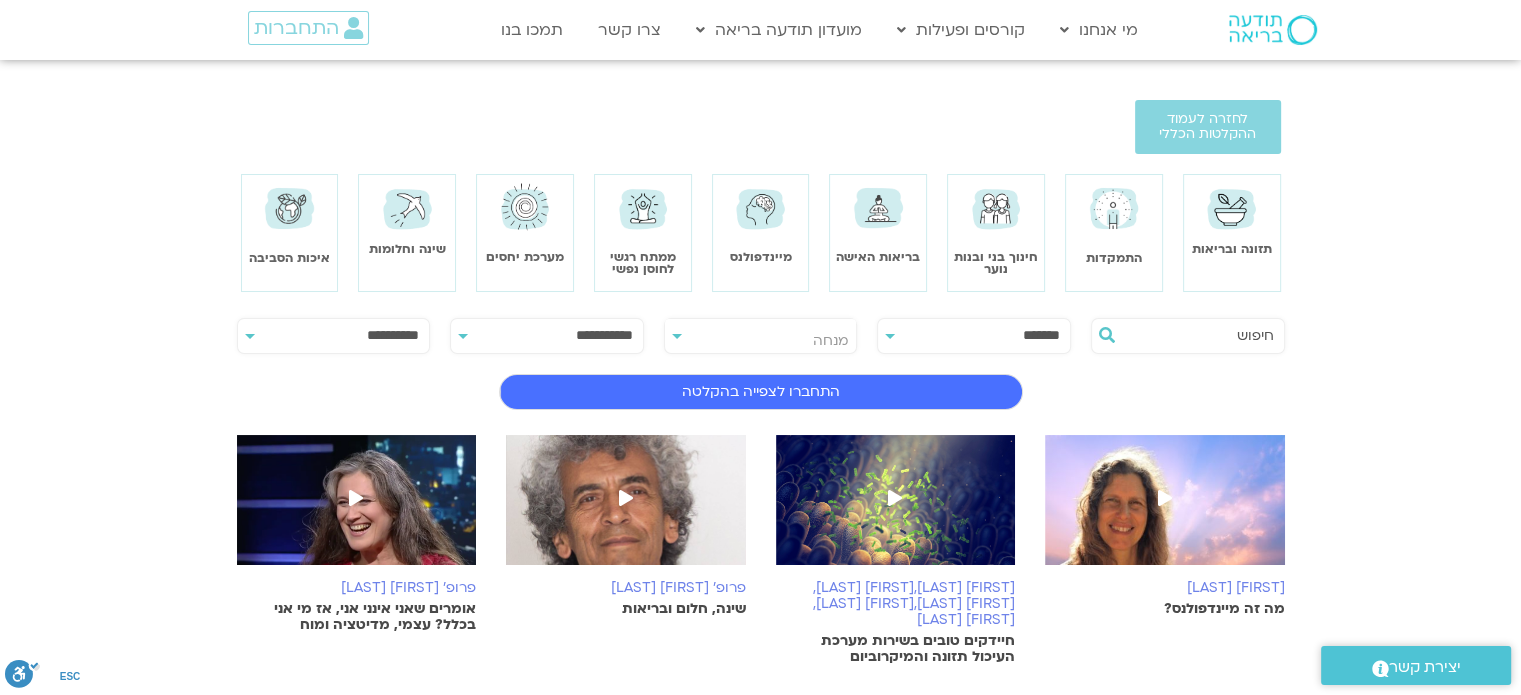 click at bounding box center (1114, 208) 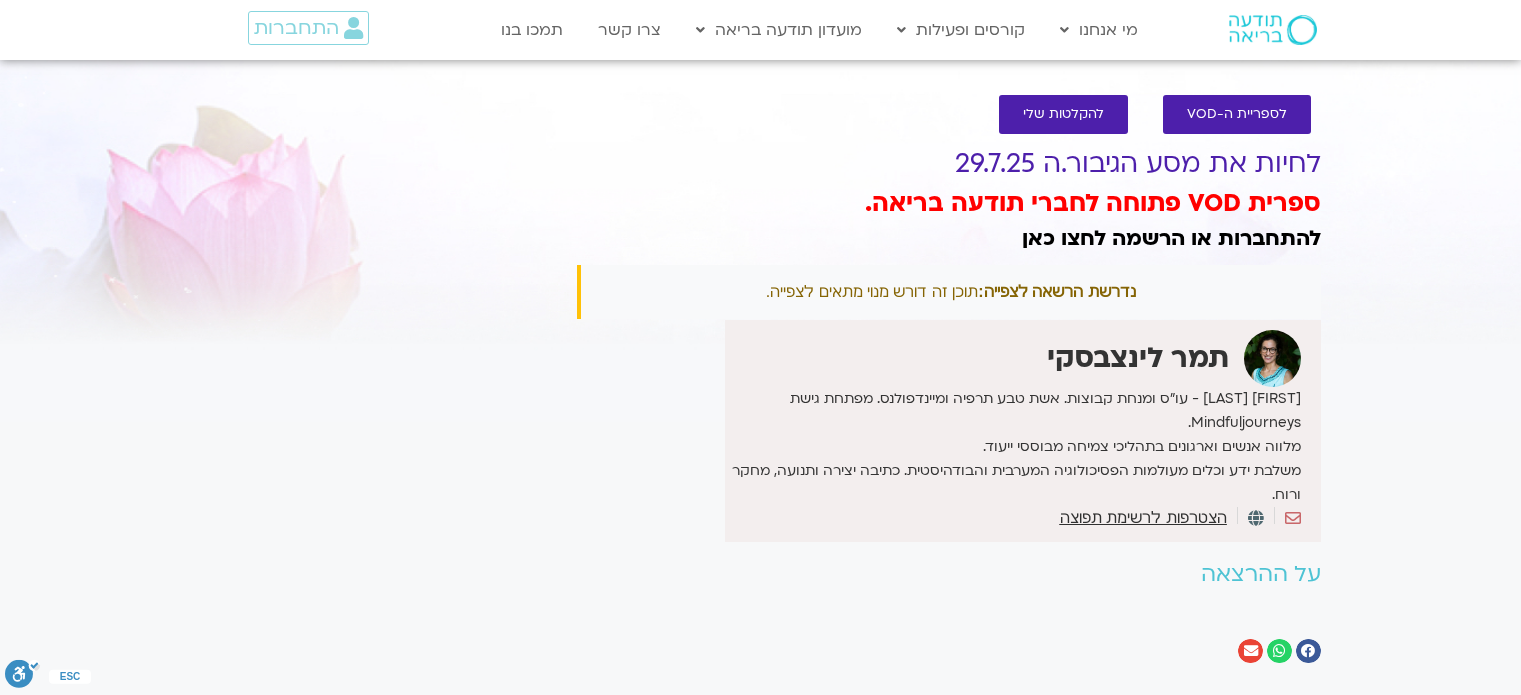 scroll, scrollTop: 0, scrollLeft: 0, axis: both 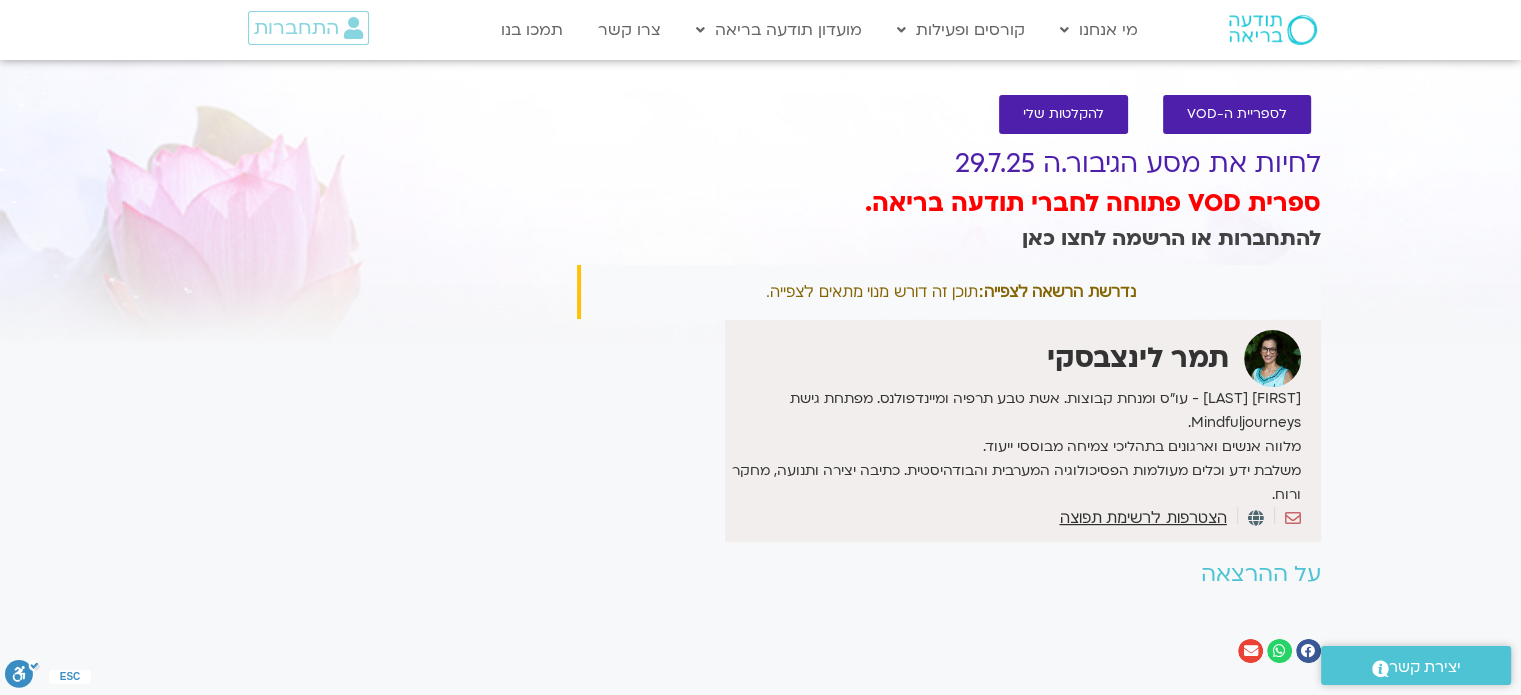 click on "להתחברות או הרשמה לחצו כאן" at bounding box center (1171, 238) 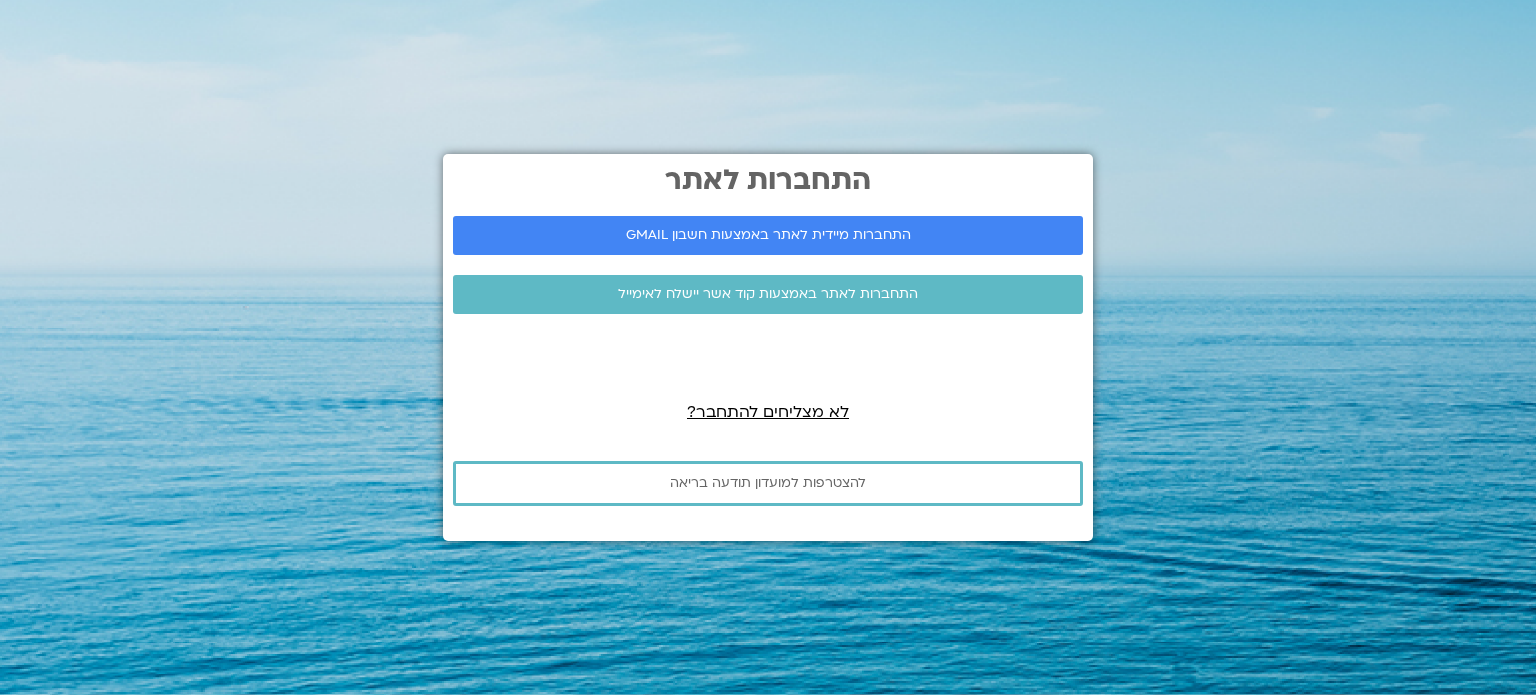 scroll, scrollTop: 0, scrollLeft: 0, axis: both 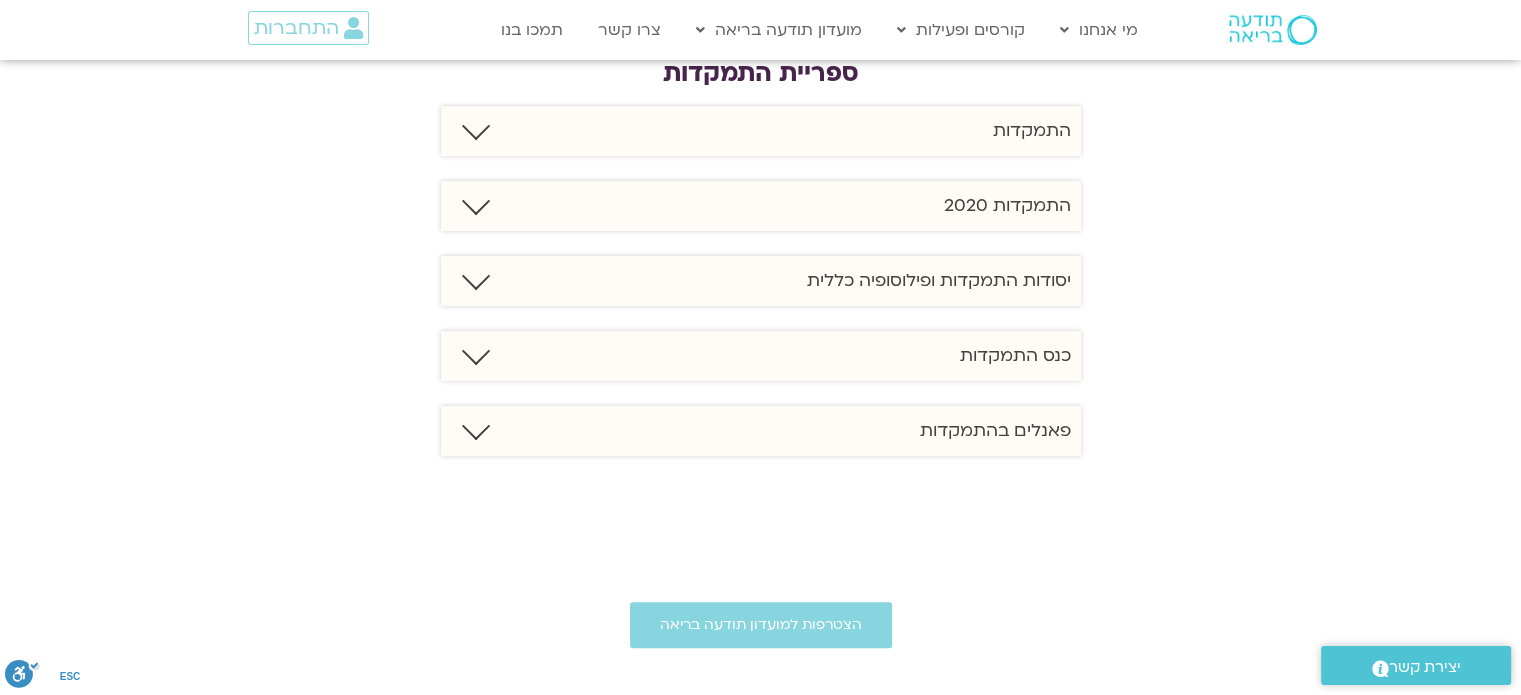 click on "התמקדות 2020" at bounding box center [761, 206] 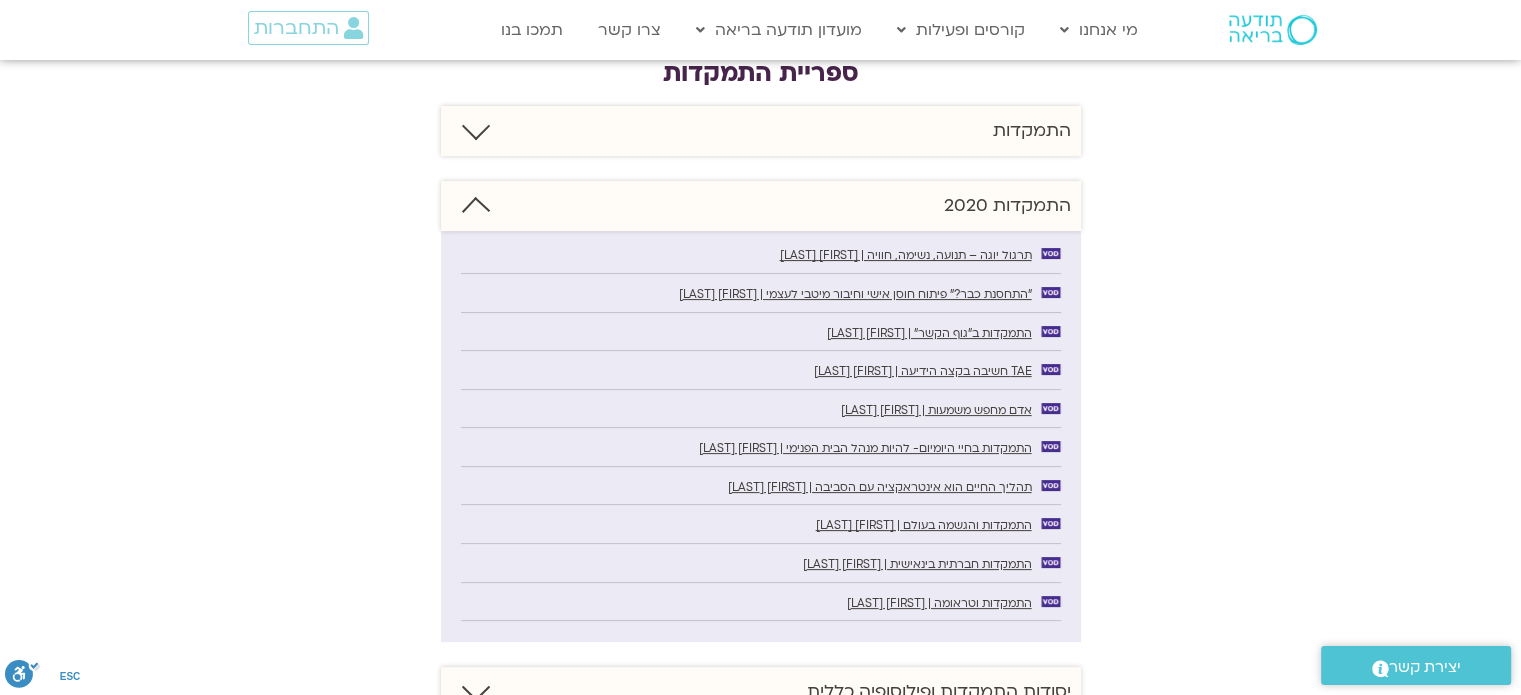 click on "התמקדות 2020" at bounding box center [761, 206] 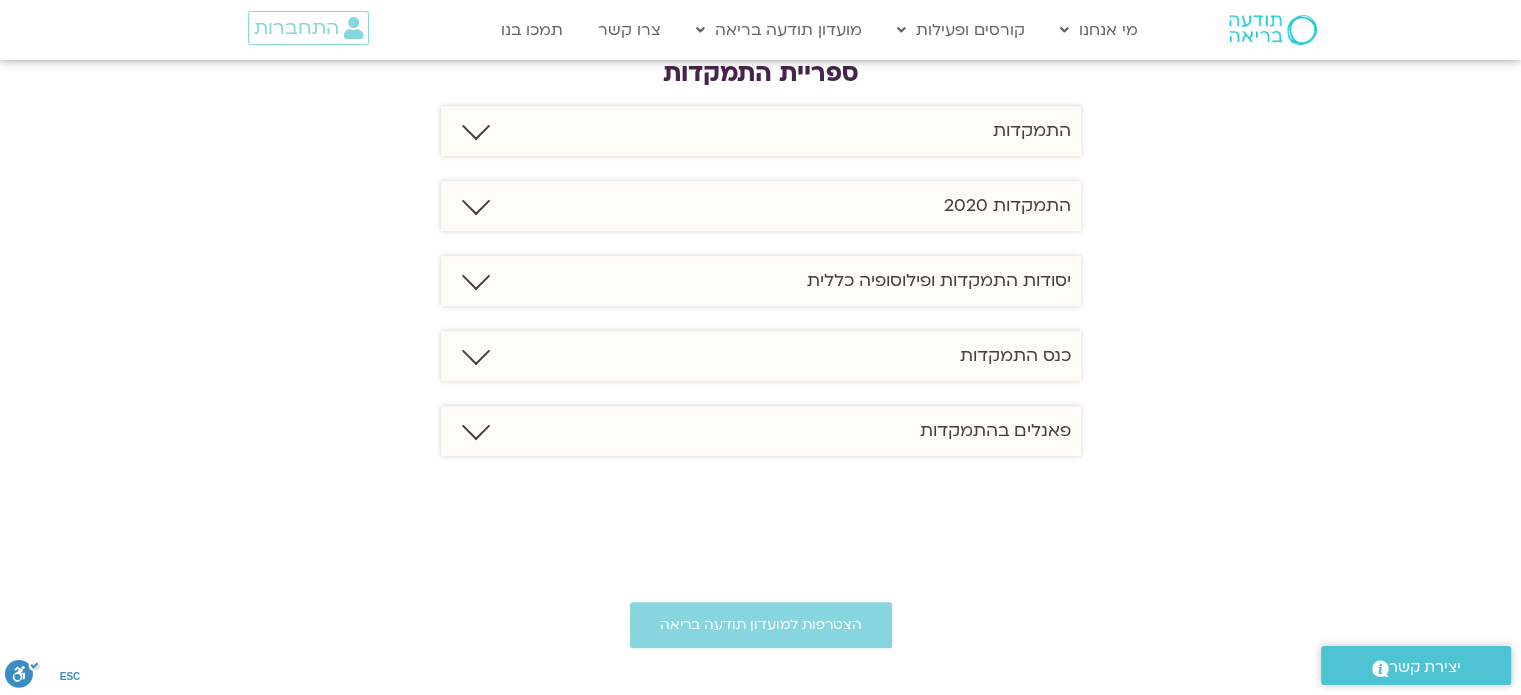 click on "יסודות התמקדות ופילוסופיה כללית" at bounding box center [939, 281] 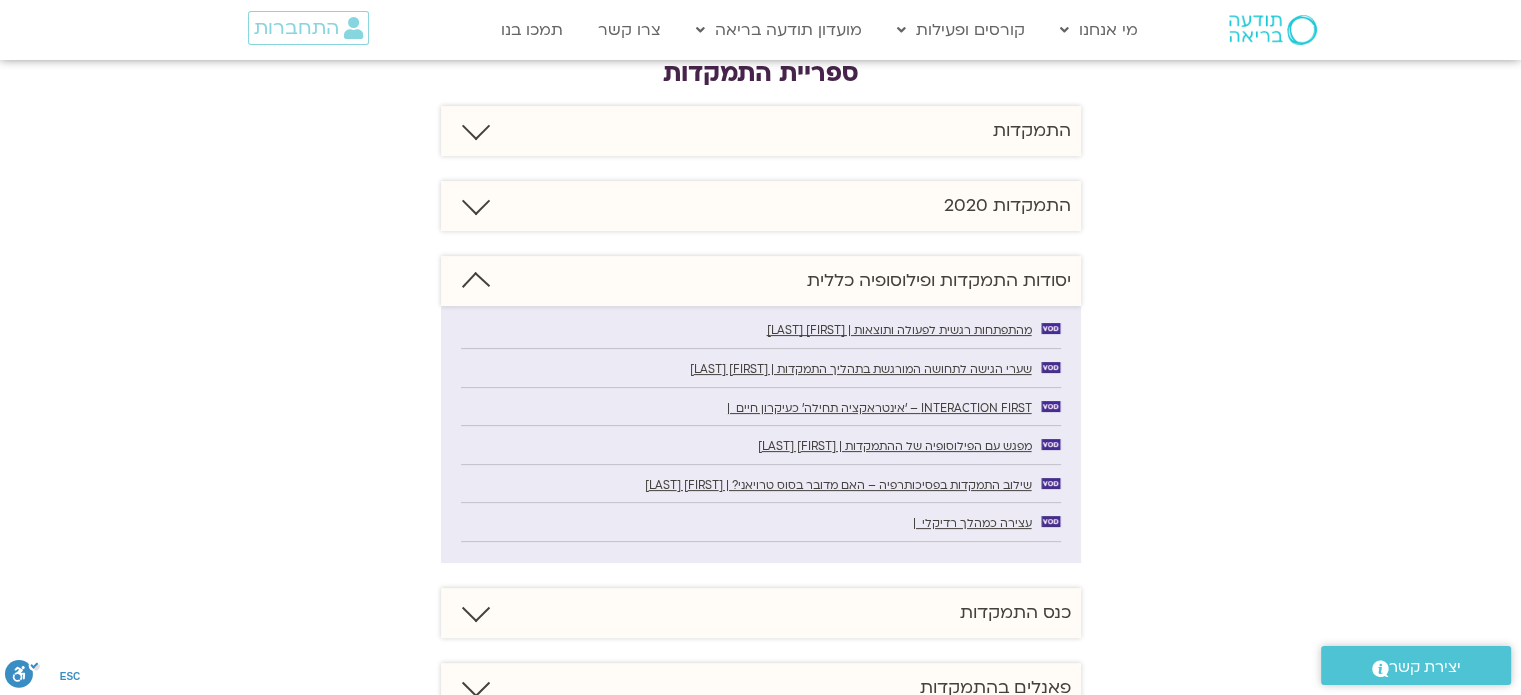 click on "מפגש עם הפילוסופיה של ההתמקדות  |  טל אלון מן" at bounding box center [895, 446] 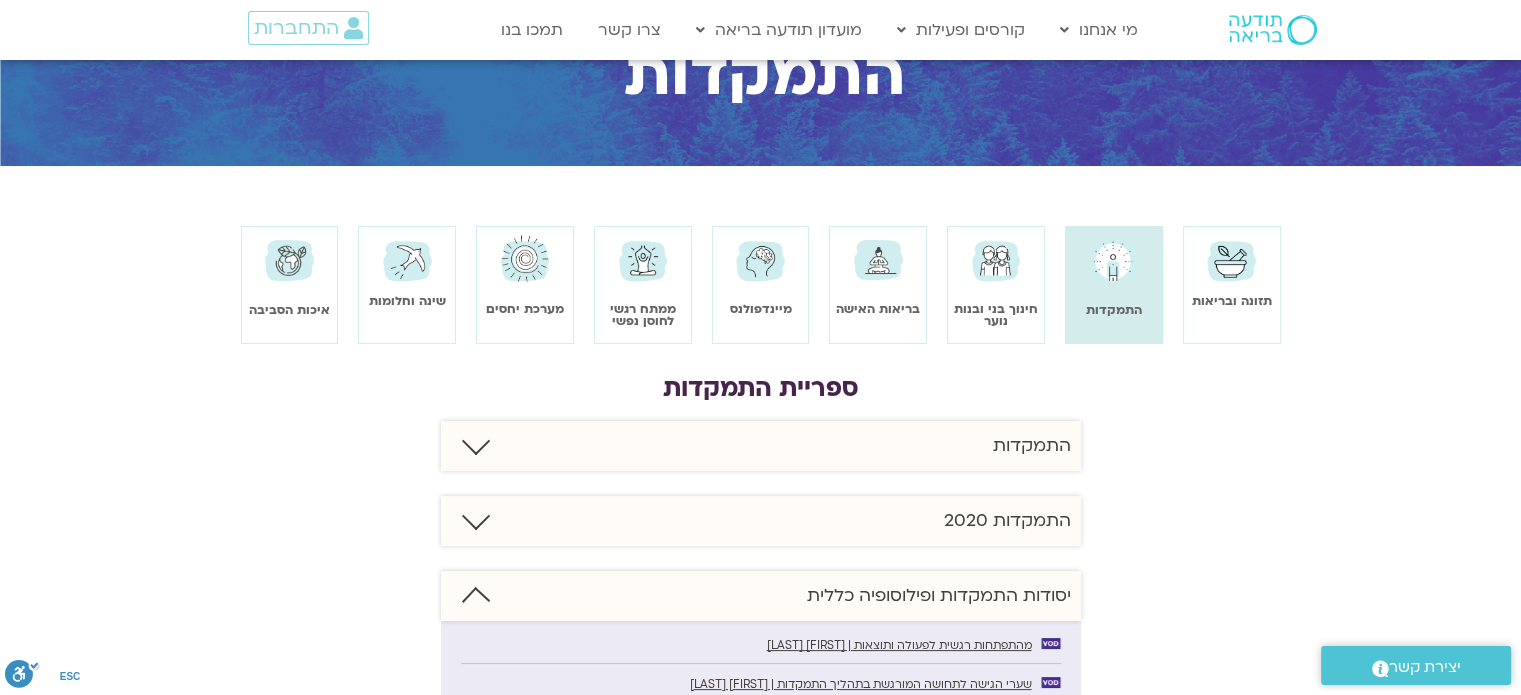 scroll, scrollTop: 0, scrollLeft: 0, axis: both 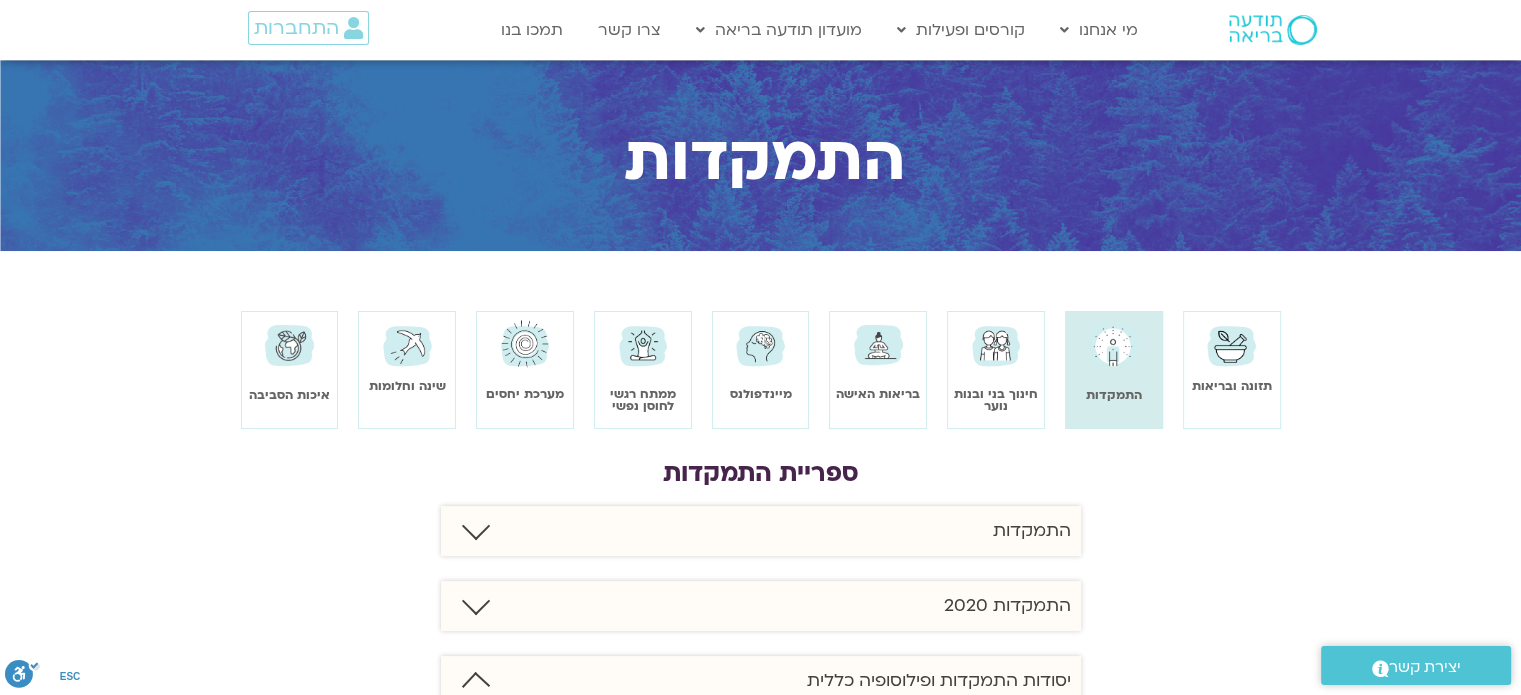 click at bounding box center [407, 345] 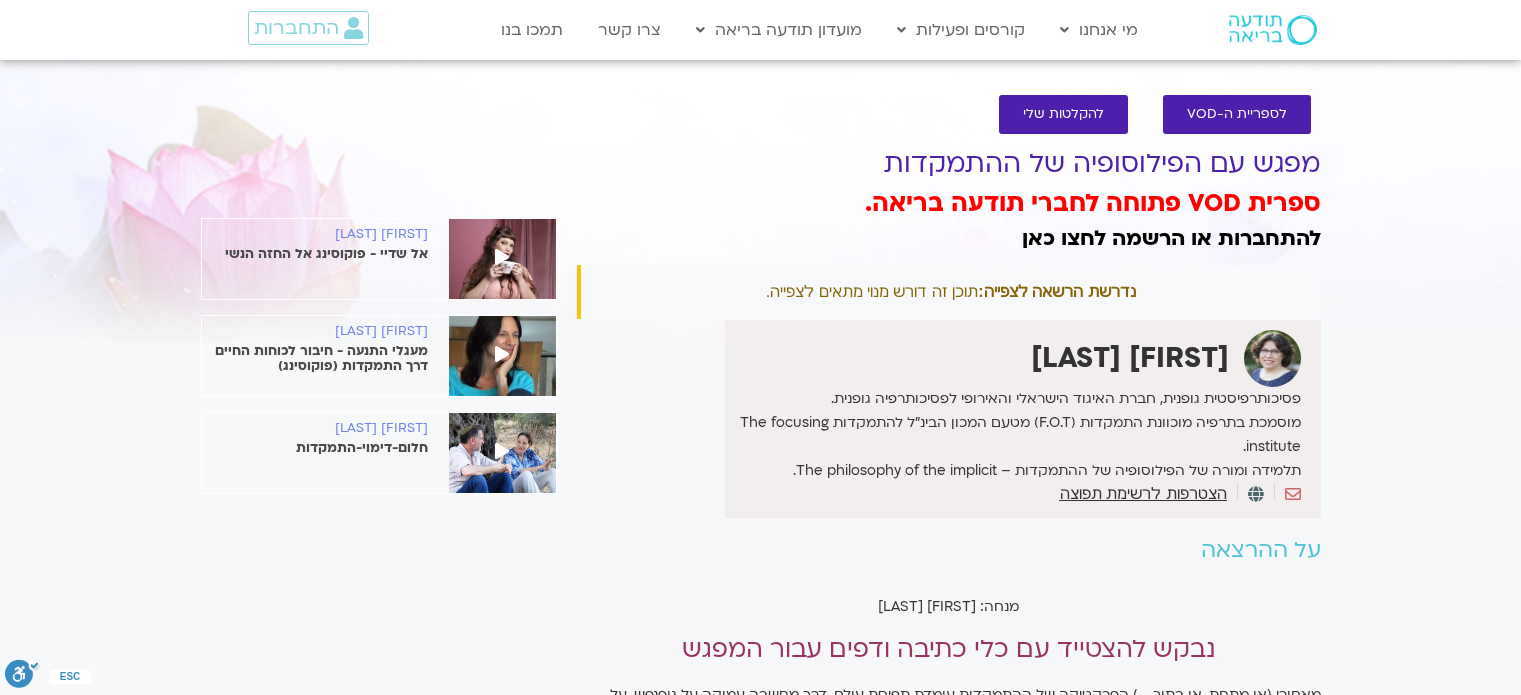 scroll, scrollTop: 0, scrollLeft: 0, axis: both 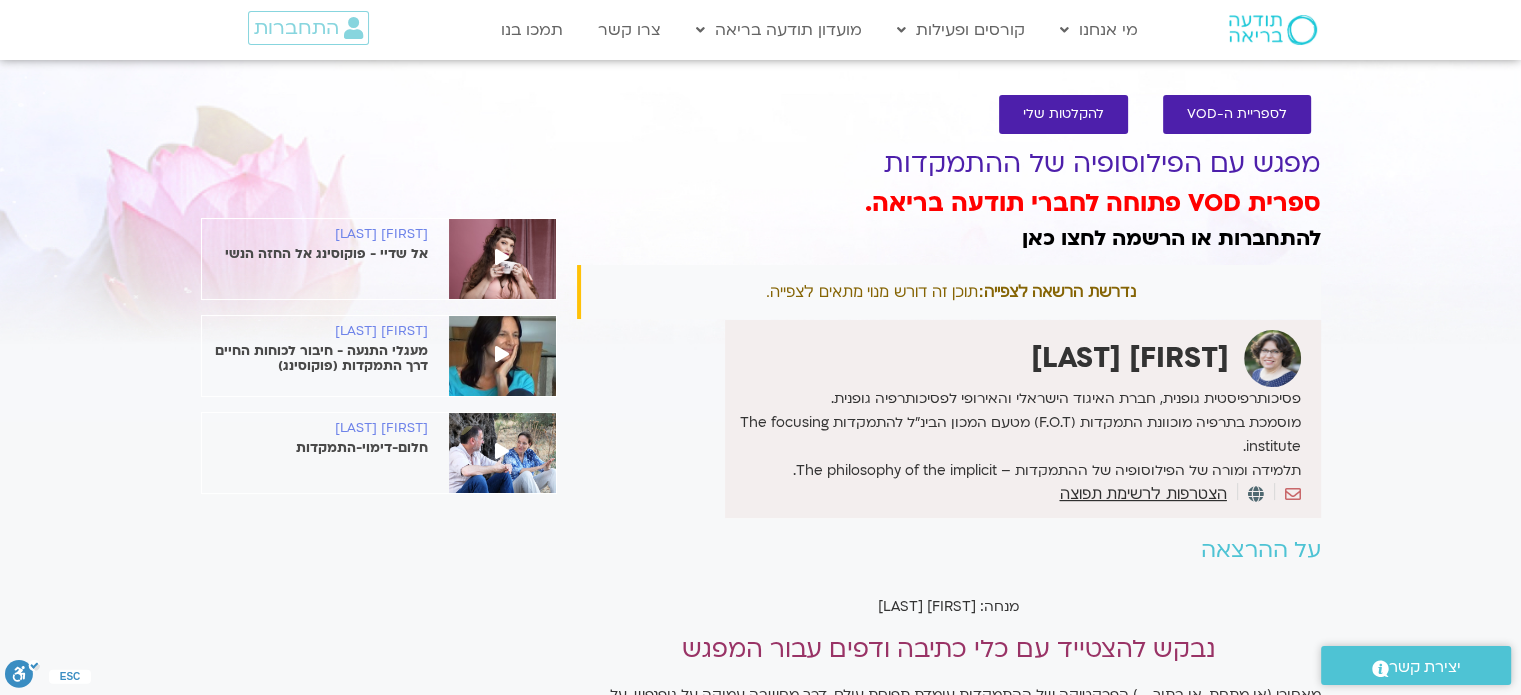 click at bounding box center [502, 259] 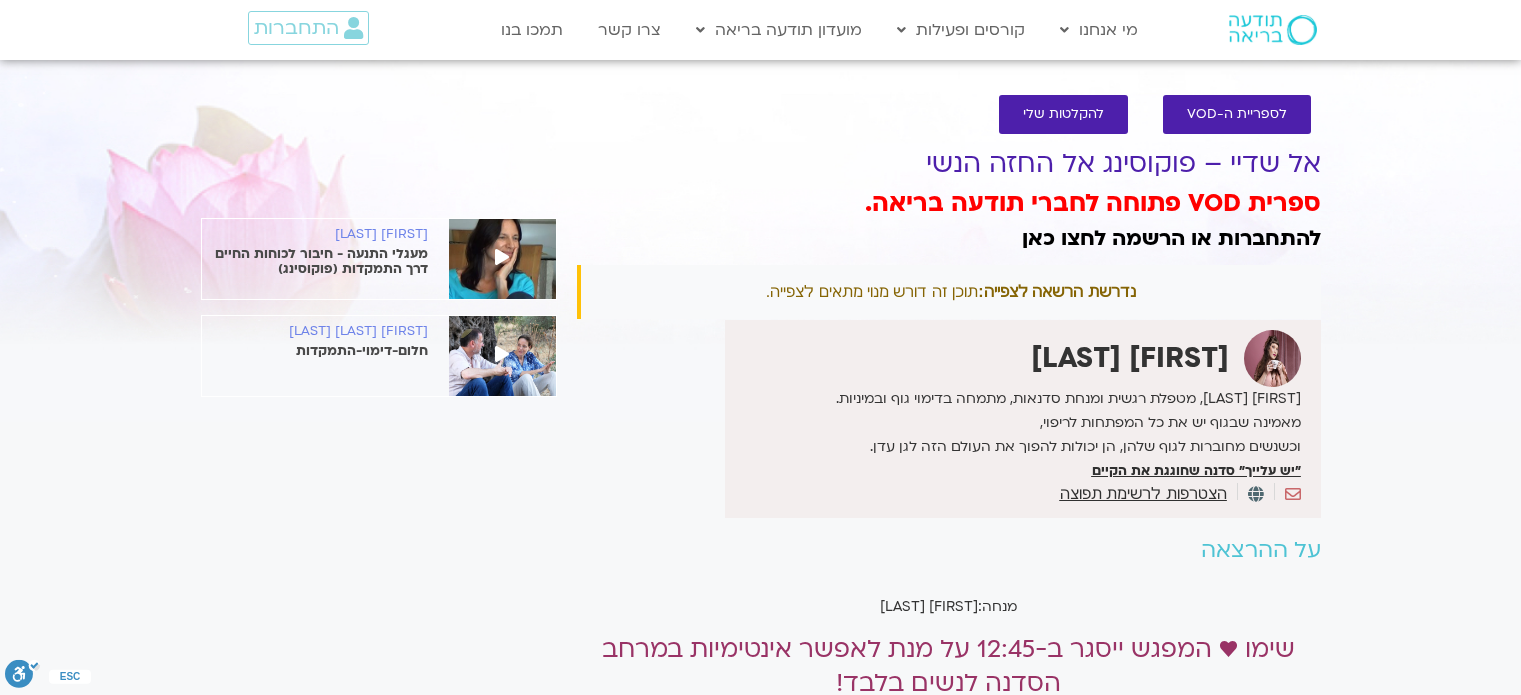 scroll, scrollTop: 0, scrollLeft: 0, axis: both 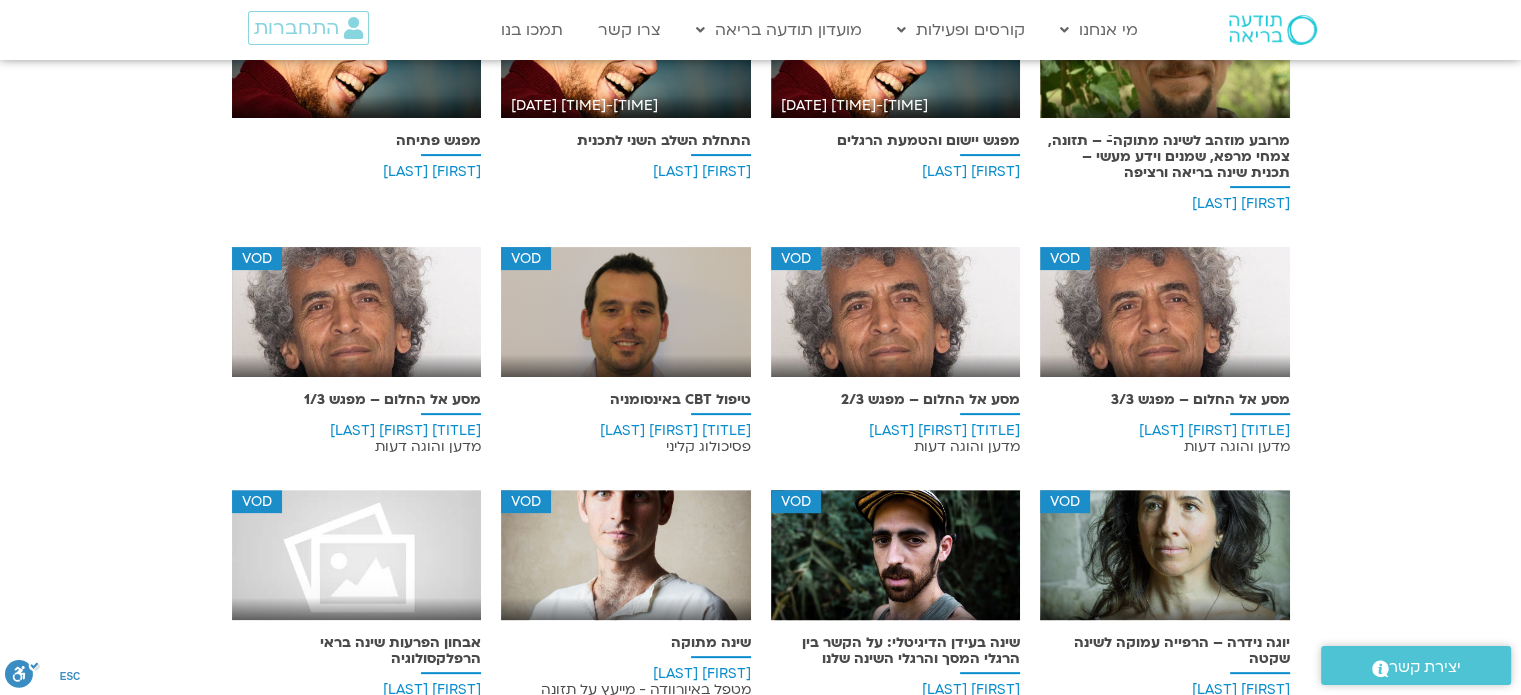 click at bounding box center [1165, 319] 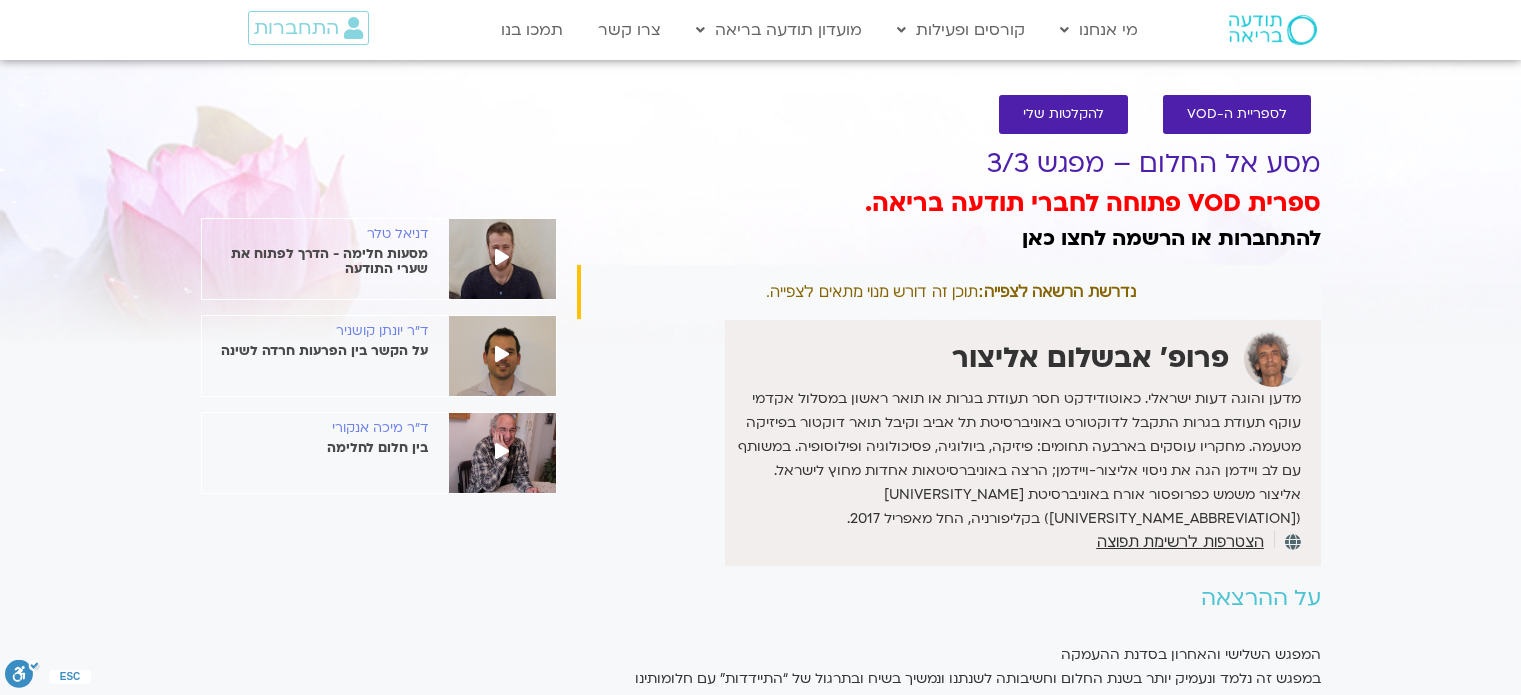 scroll, scrollTop: 0, scrollLeft: 0, axis: both 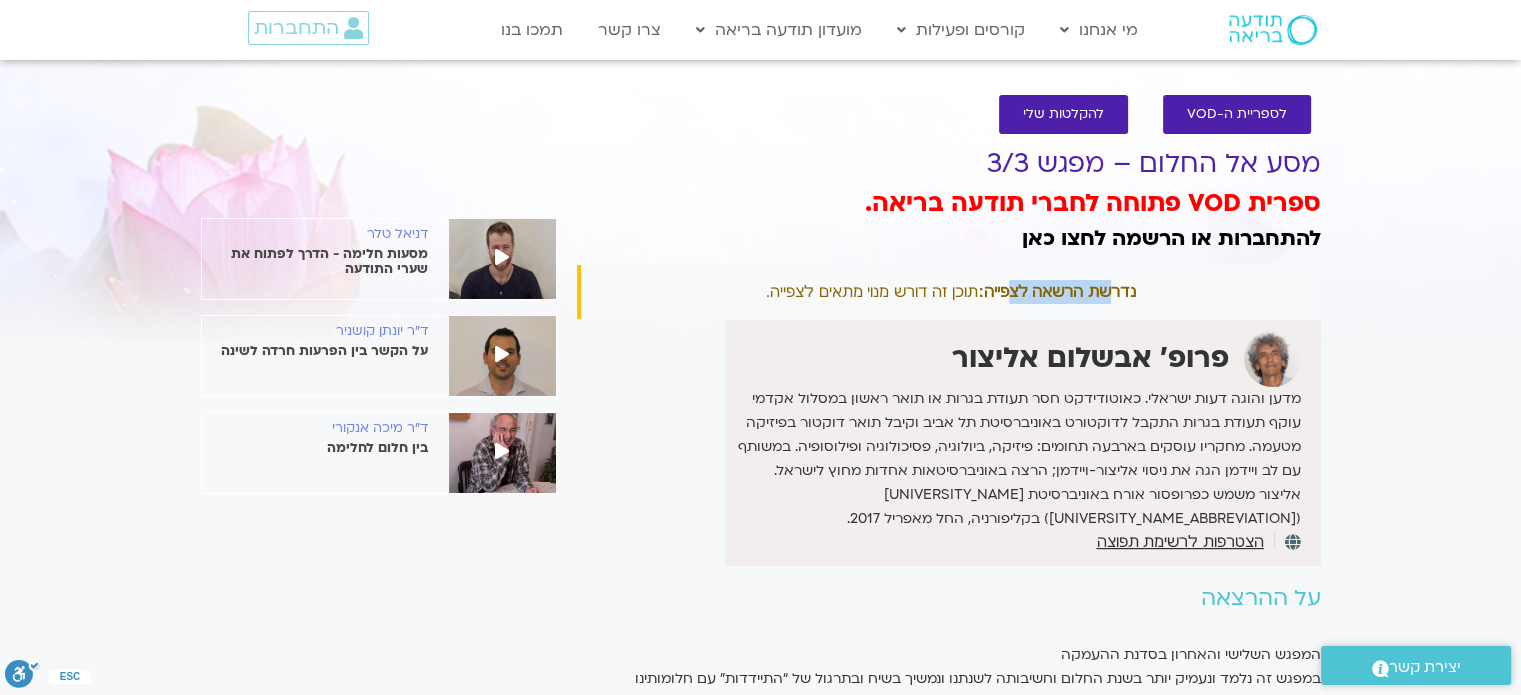 drag, startPoint x: 1110, startPoint y: 287, endPoint x: 996, endPoint y: 287, distance: 114 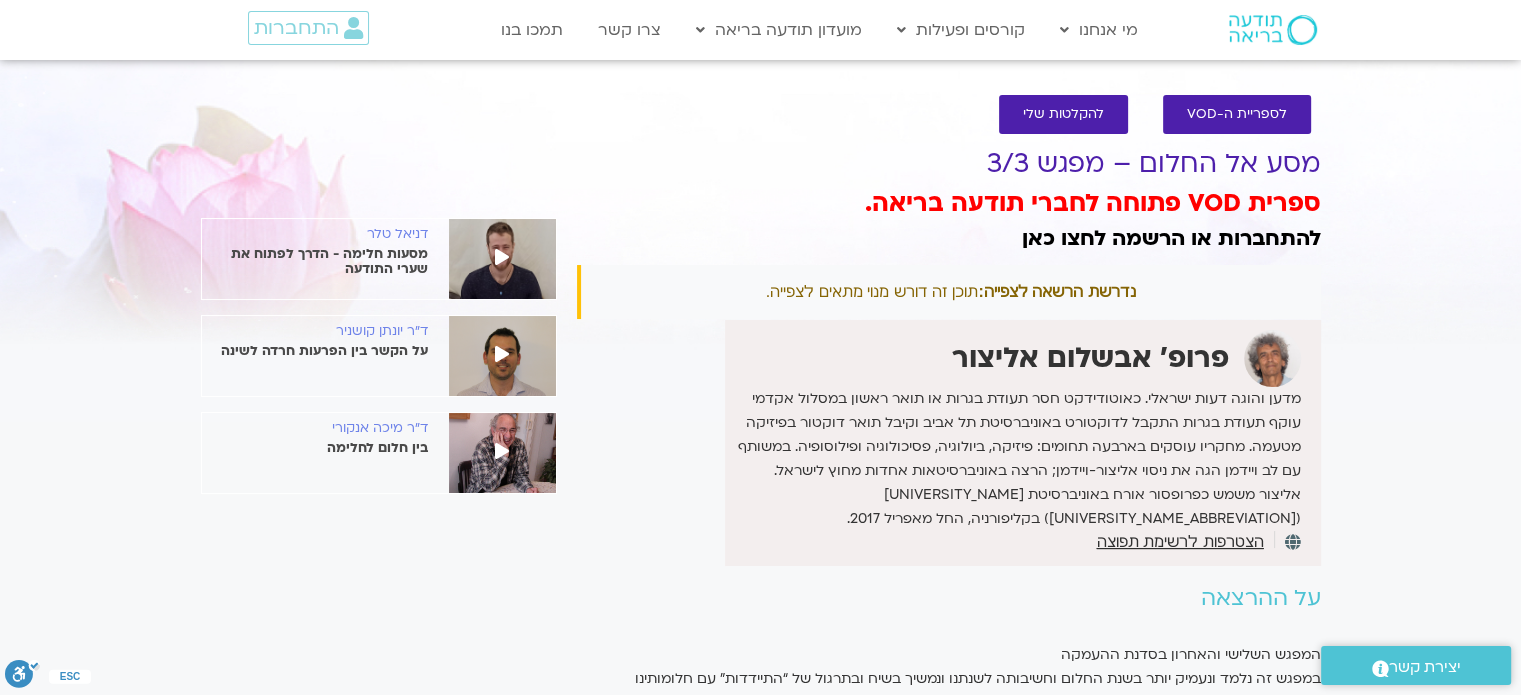 click on "נדרשת הרשאה לצפייה:  תוכן זה דורש מנוי מתאים לצפייה." at bounding box center (949, 292) 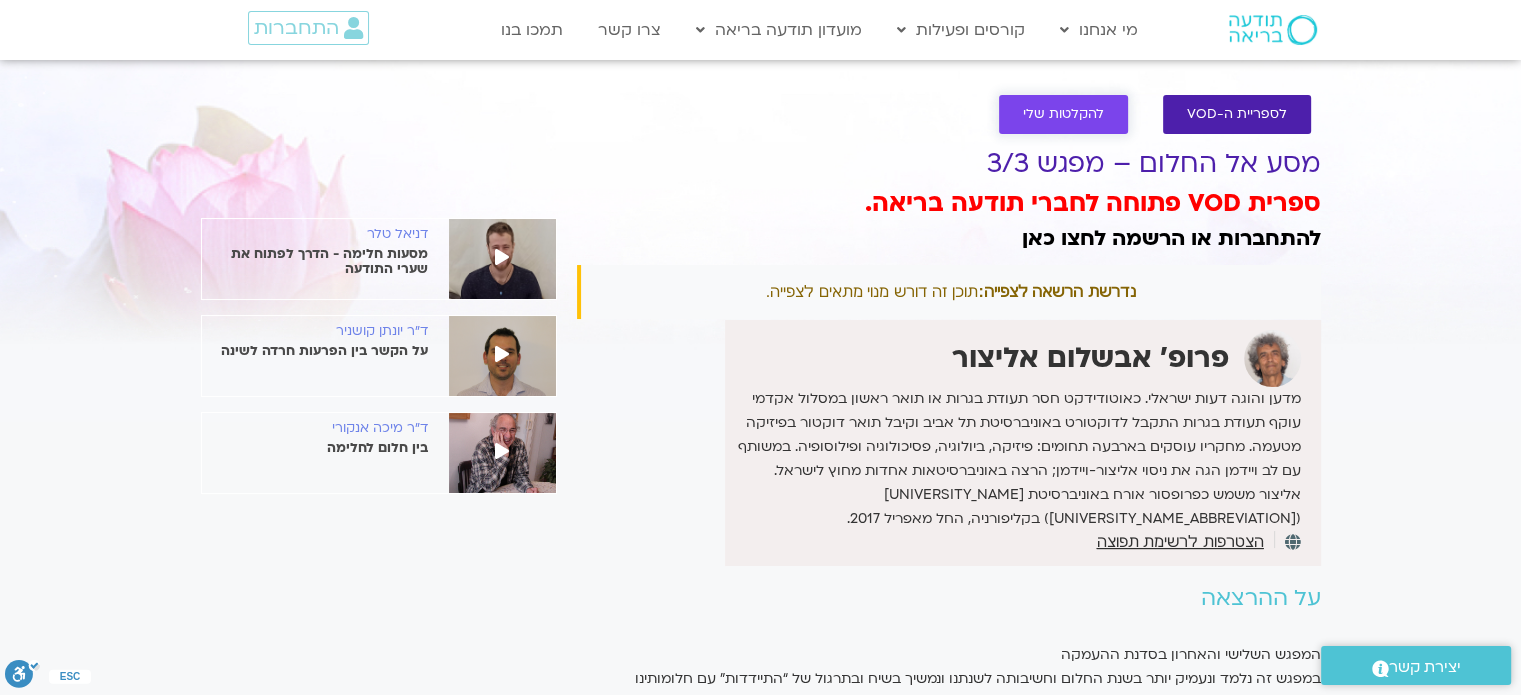 click on "להקלטות שלי" at bounding box center (1063, 114) 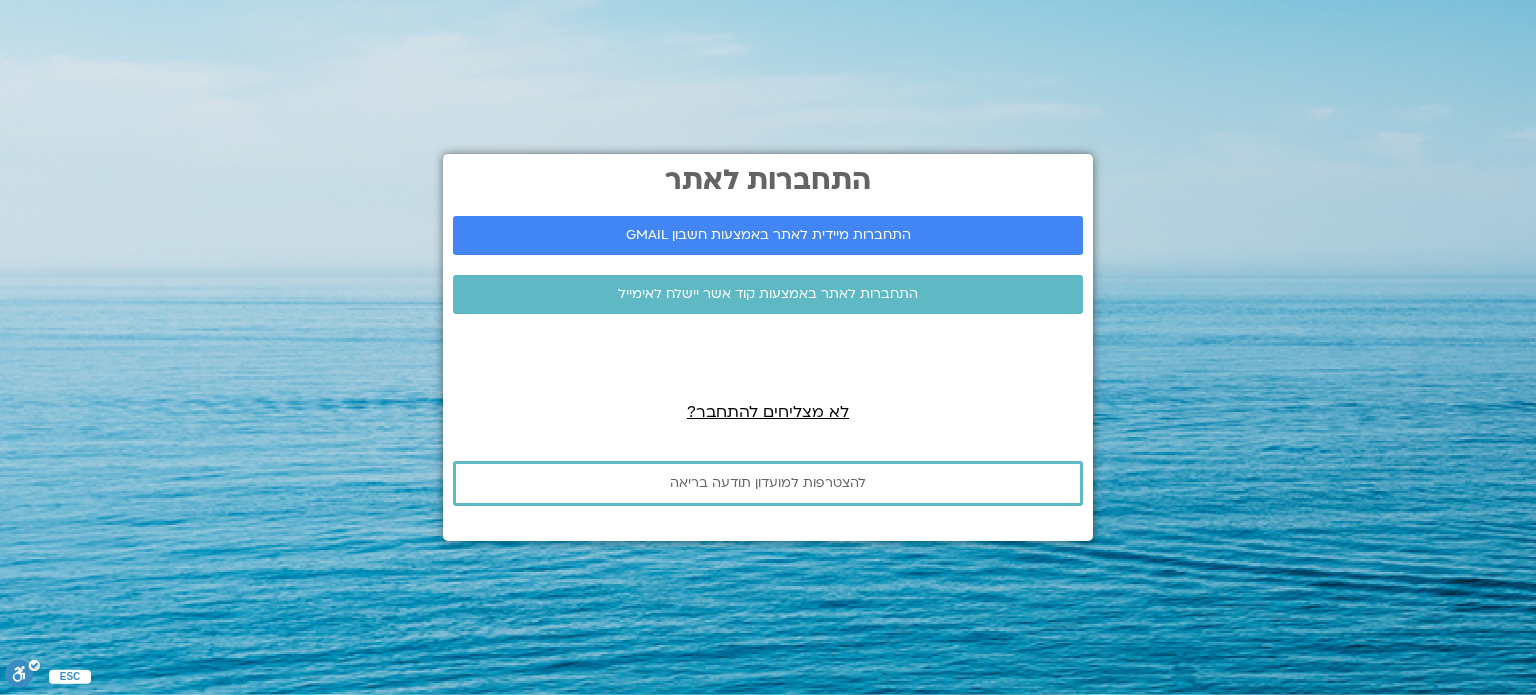 scroll, scrollTop: 0, scrollLeft: 0, axis: both 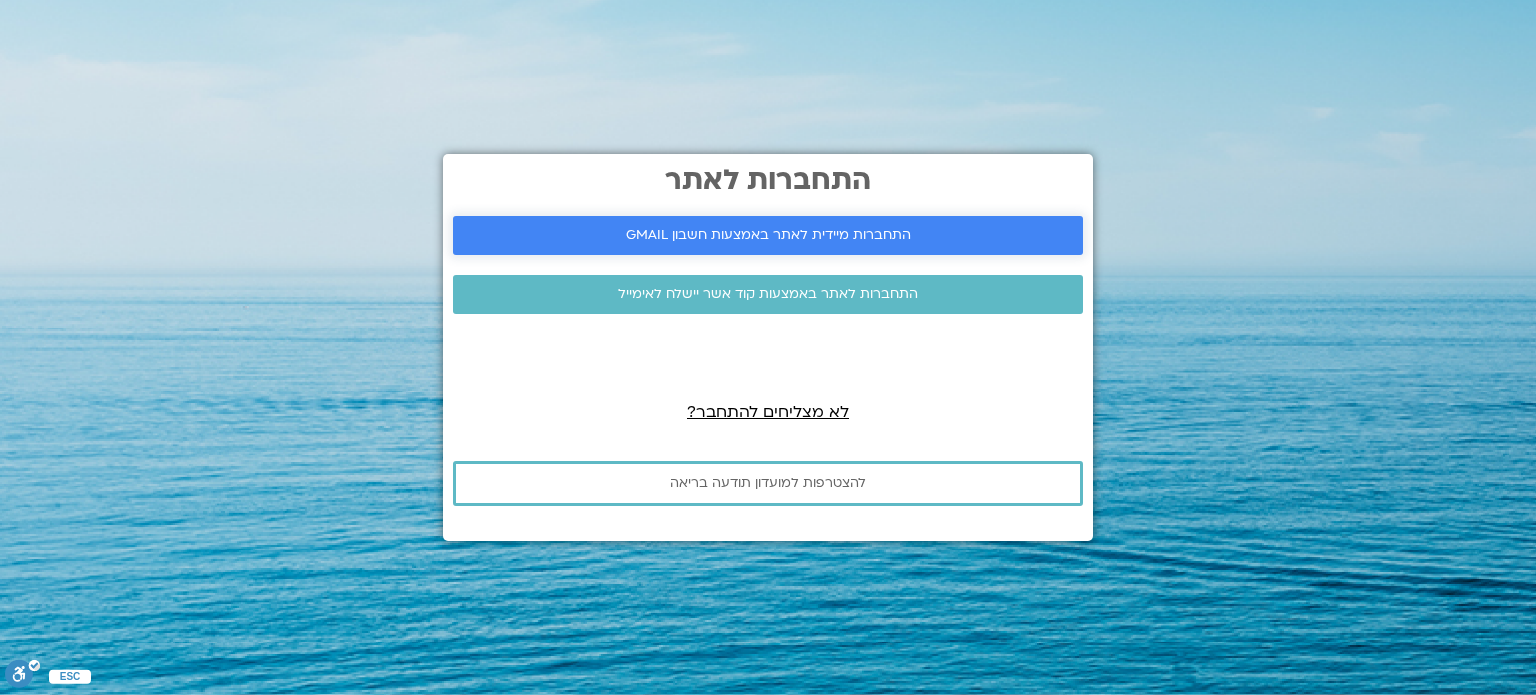 click on "התחברות מיידית לאתר באמצעות חשבון GMAIL" at bounding box center [768, 235] 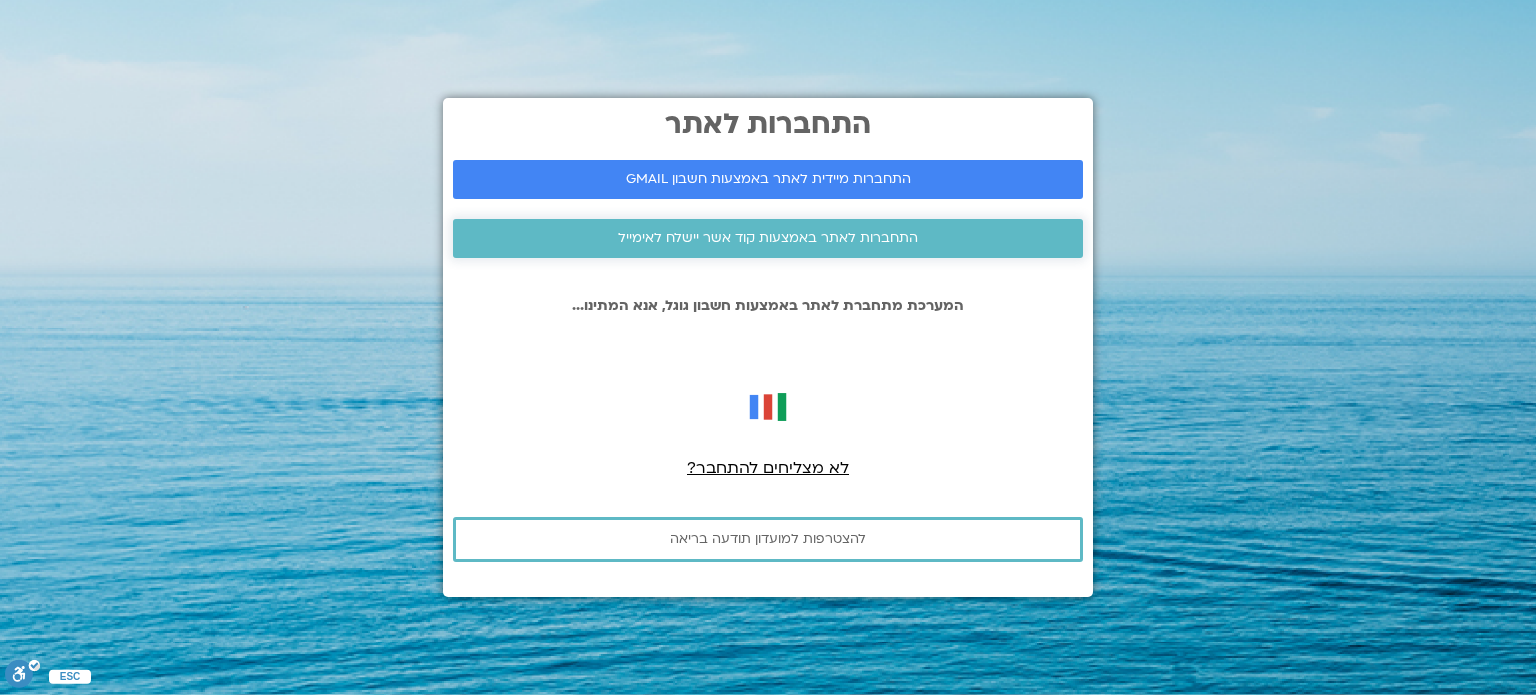 click on "התחברות לאתר באמצעות קוד אשר יישלח לאימייל" at bounding box center (768, 238) 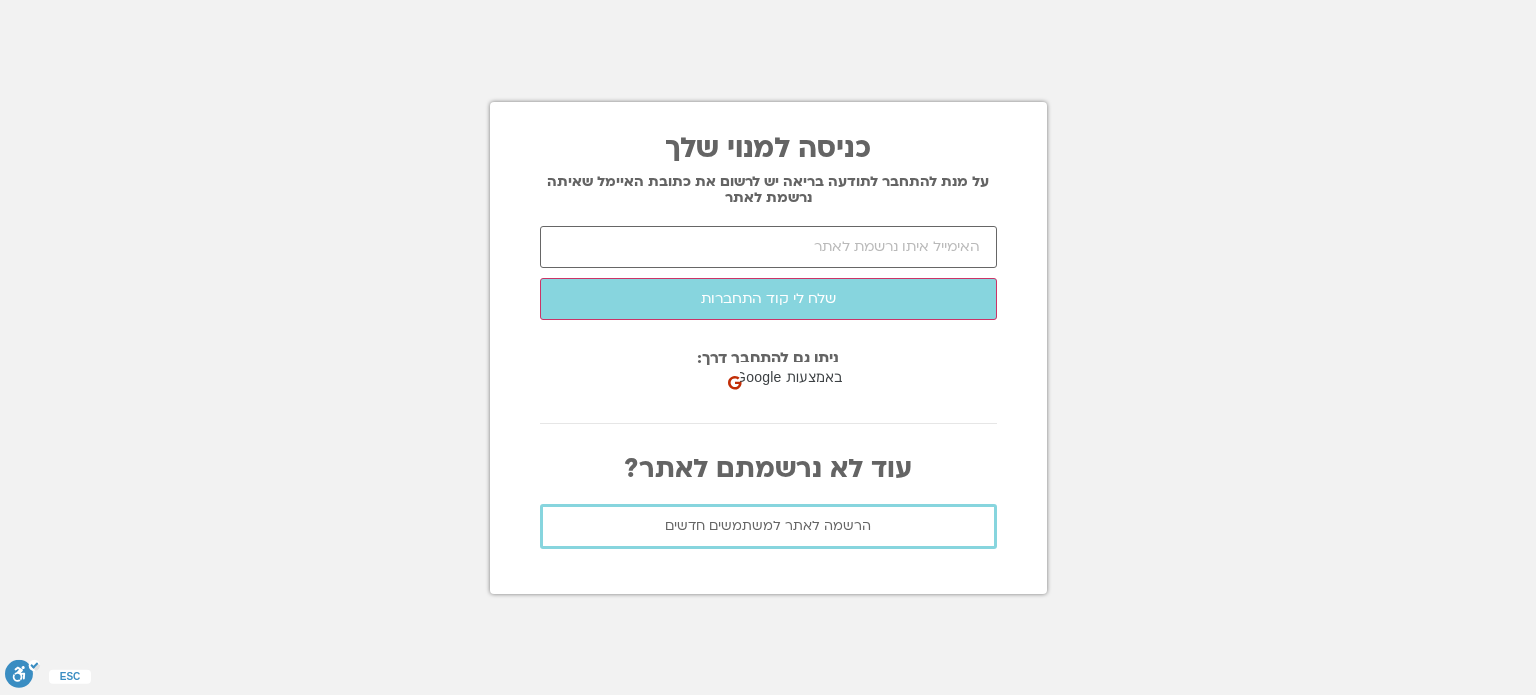scroll, scrollTop: 0, scrollLeft: 0, axis: both 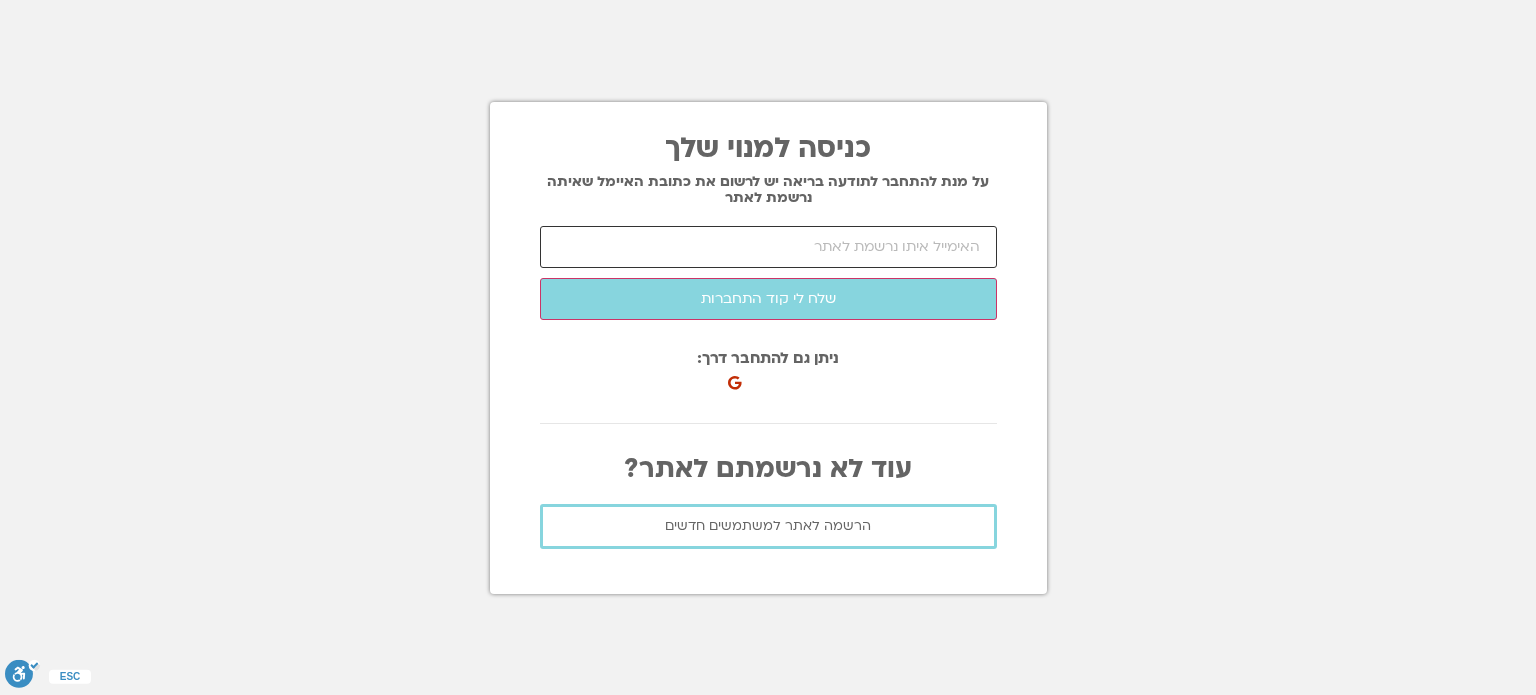 click at bounding box center (768, 247) 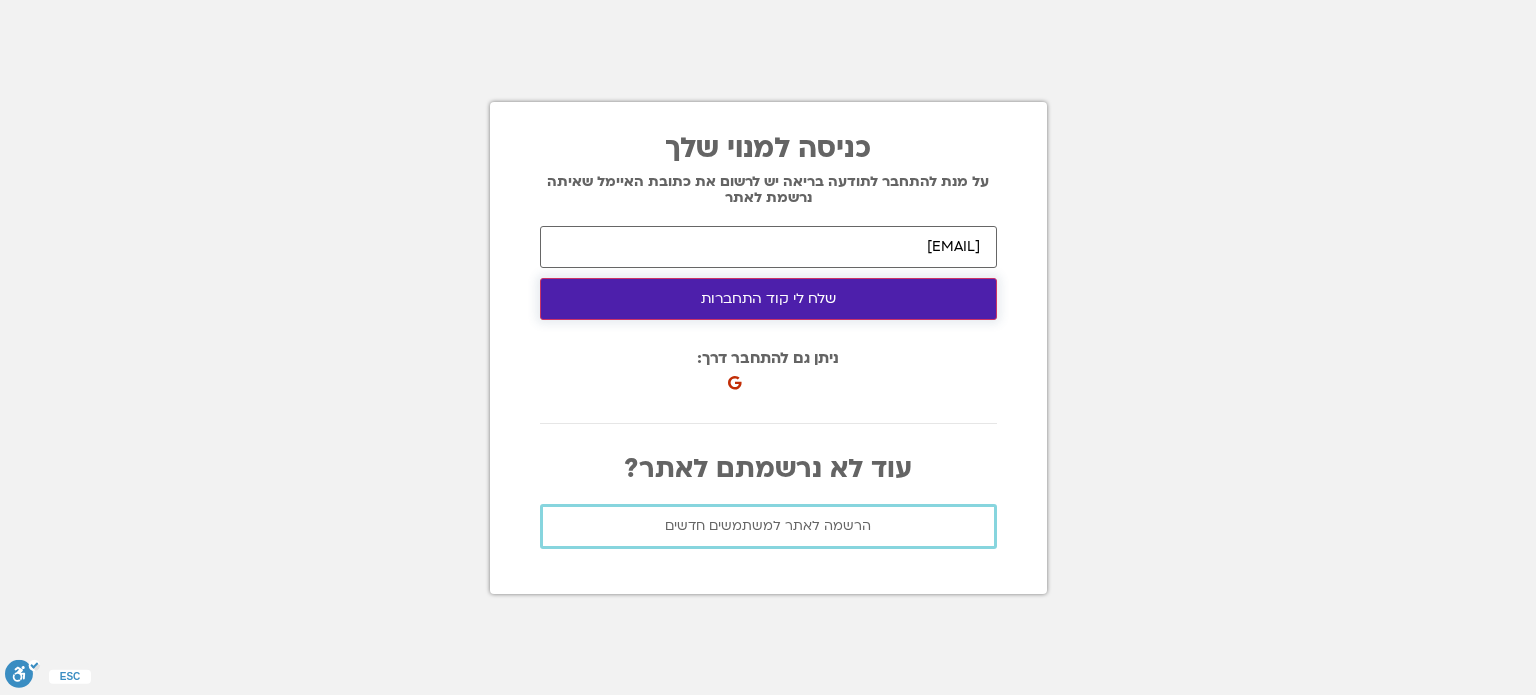 click on "שלח לי קוד התחברות" at bounding box center (768, 299) 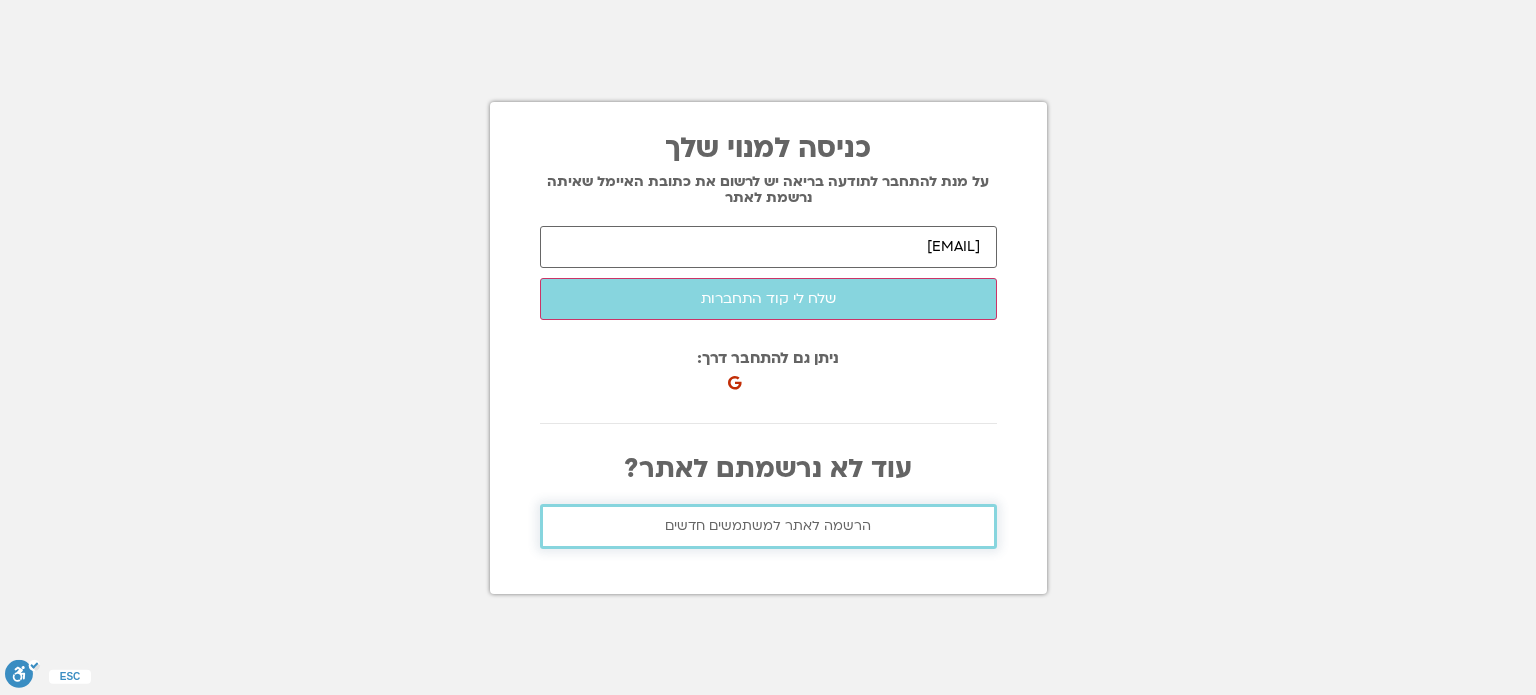 click on "הרשמה לאתר למשתמשים חדשים" at bounding box center [768, 526] 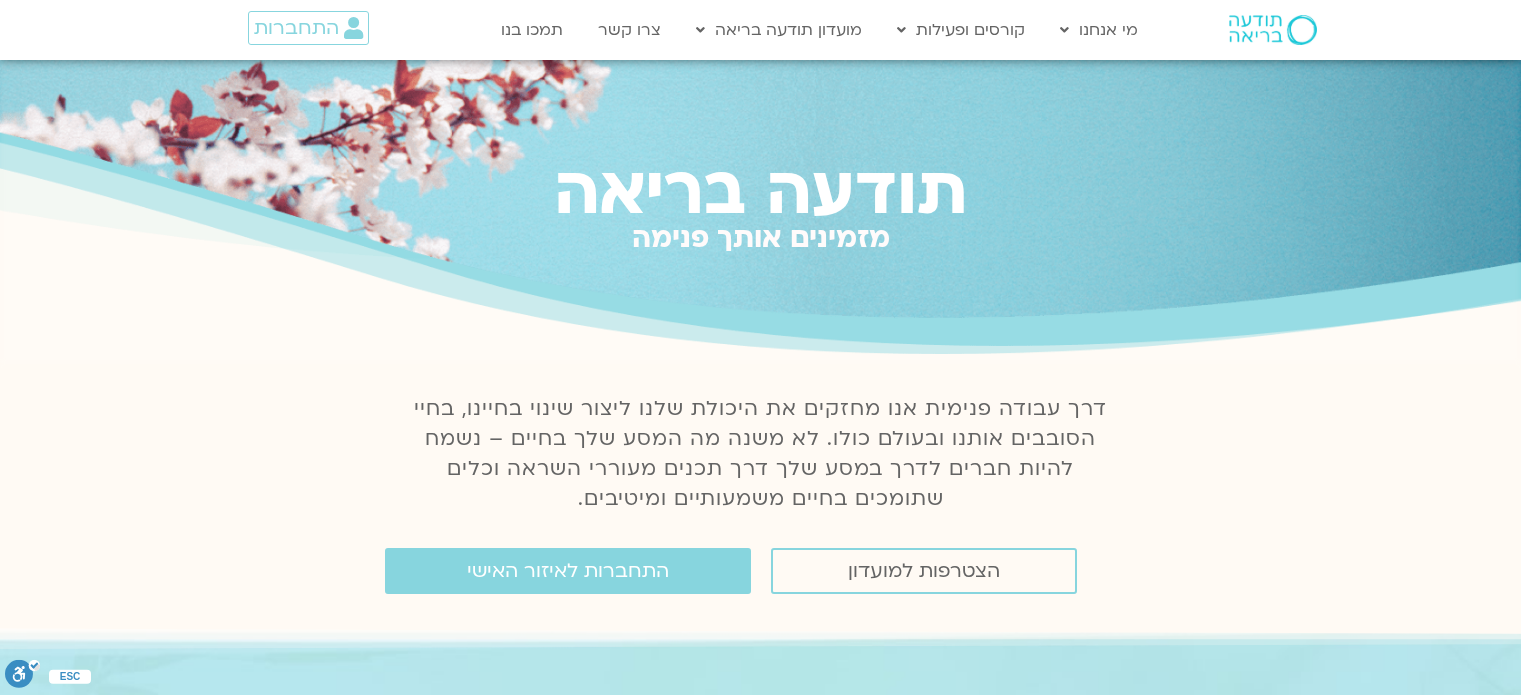 scroll, scrollTop: 0, scrollLeft: 0, axis: both 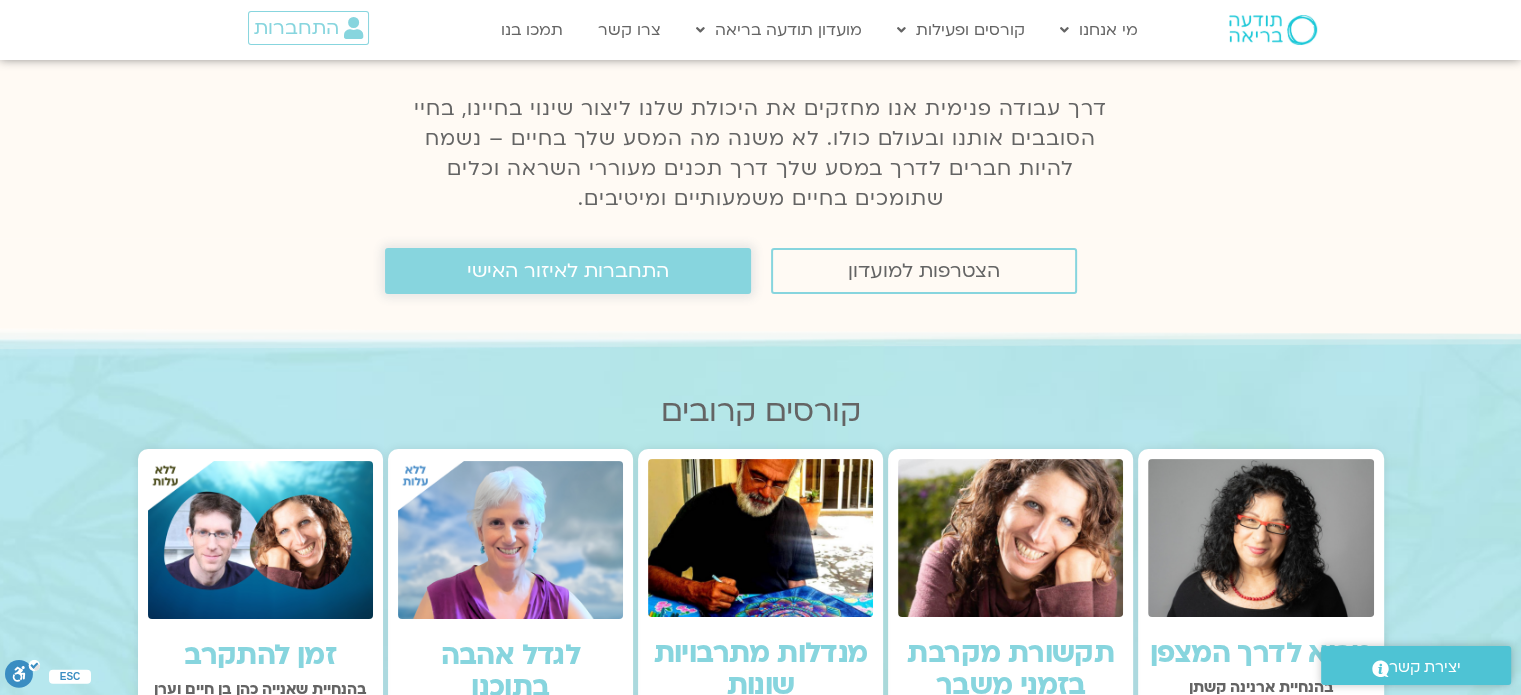 click on "התחברות לאיזור האישי" at bounding box center [568, 271] 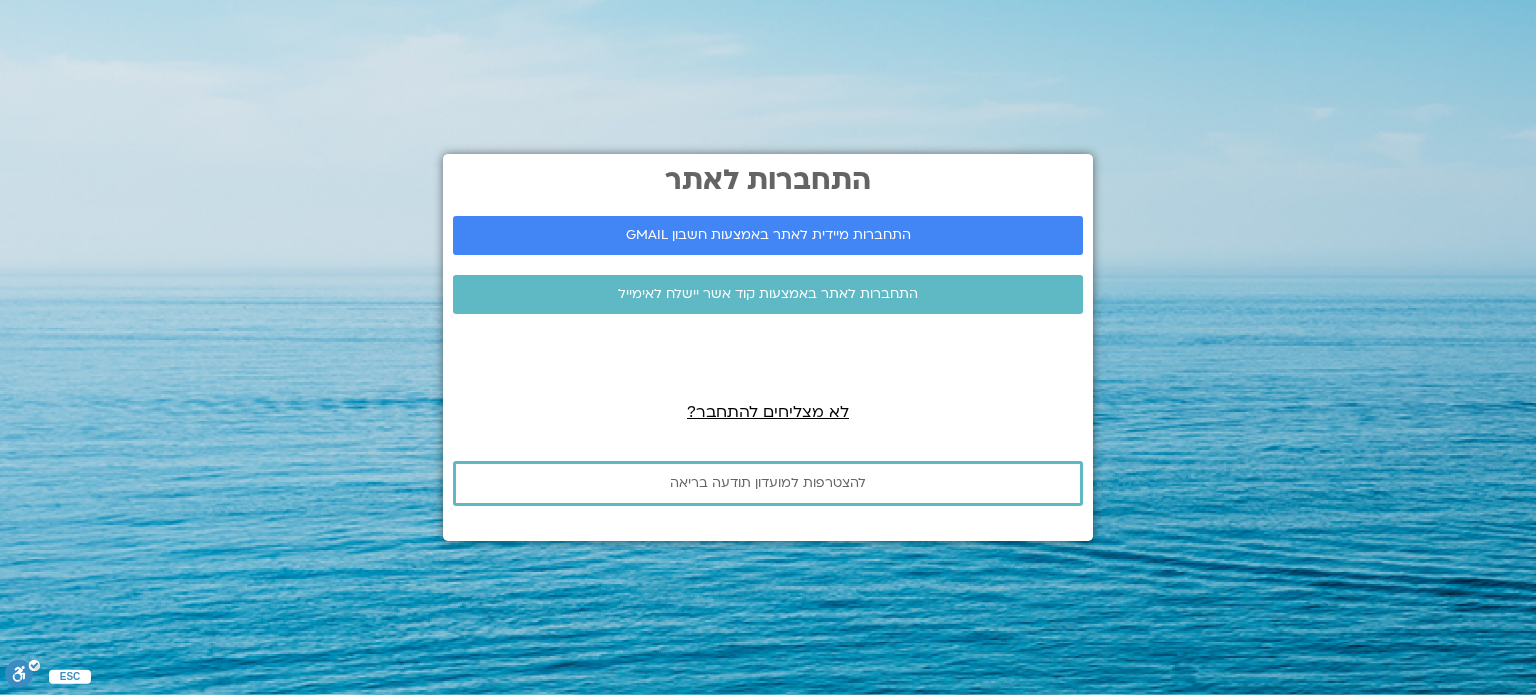 scroll, scrollTop: 0, scrollLeft: 0, axis: both 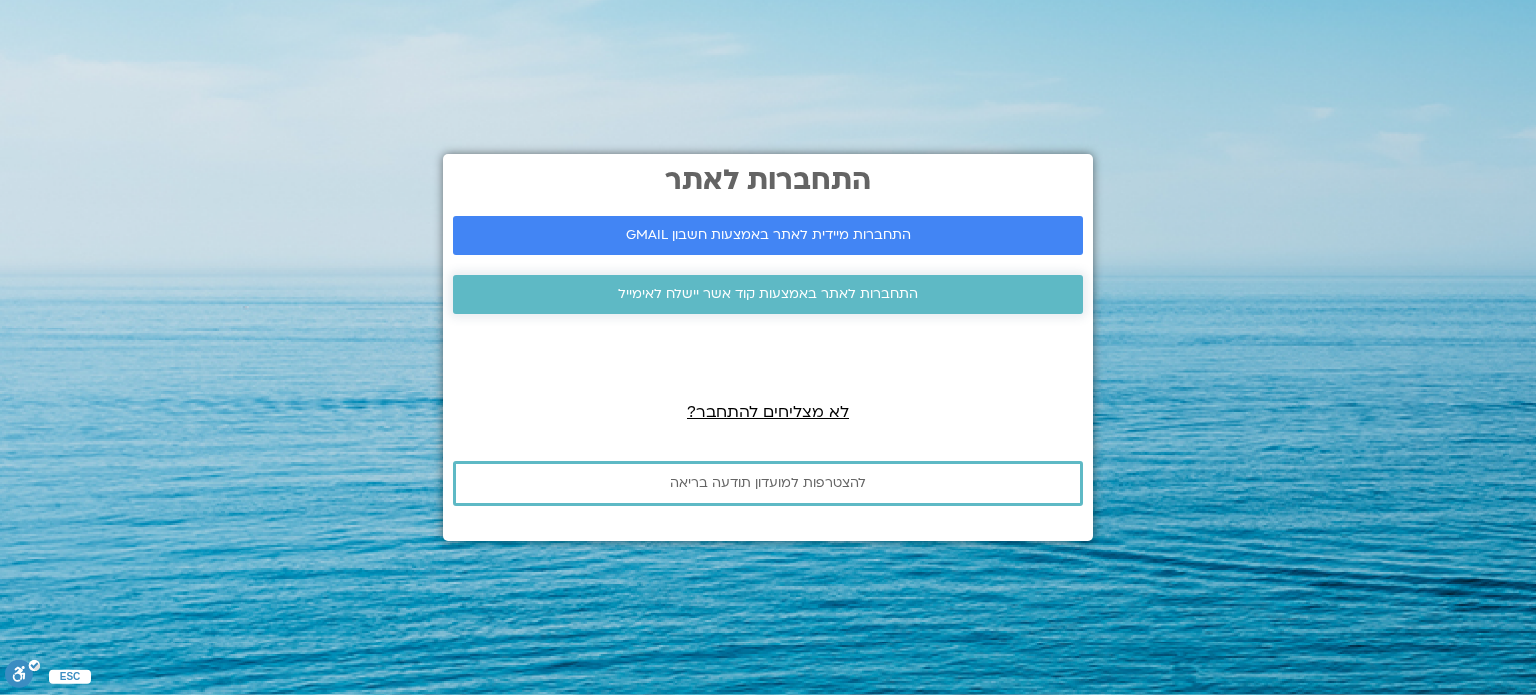 click on "התחברות לאתר באמצעות קוד אשר יישלח לאימייל" at bounding box center (768, 294) 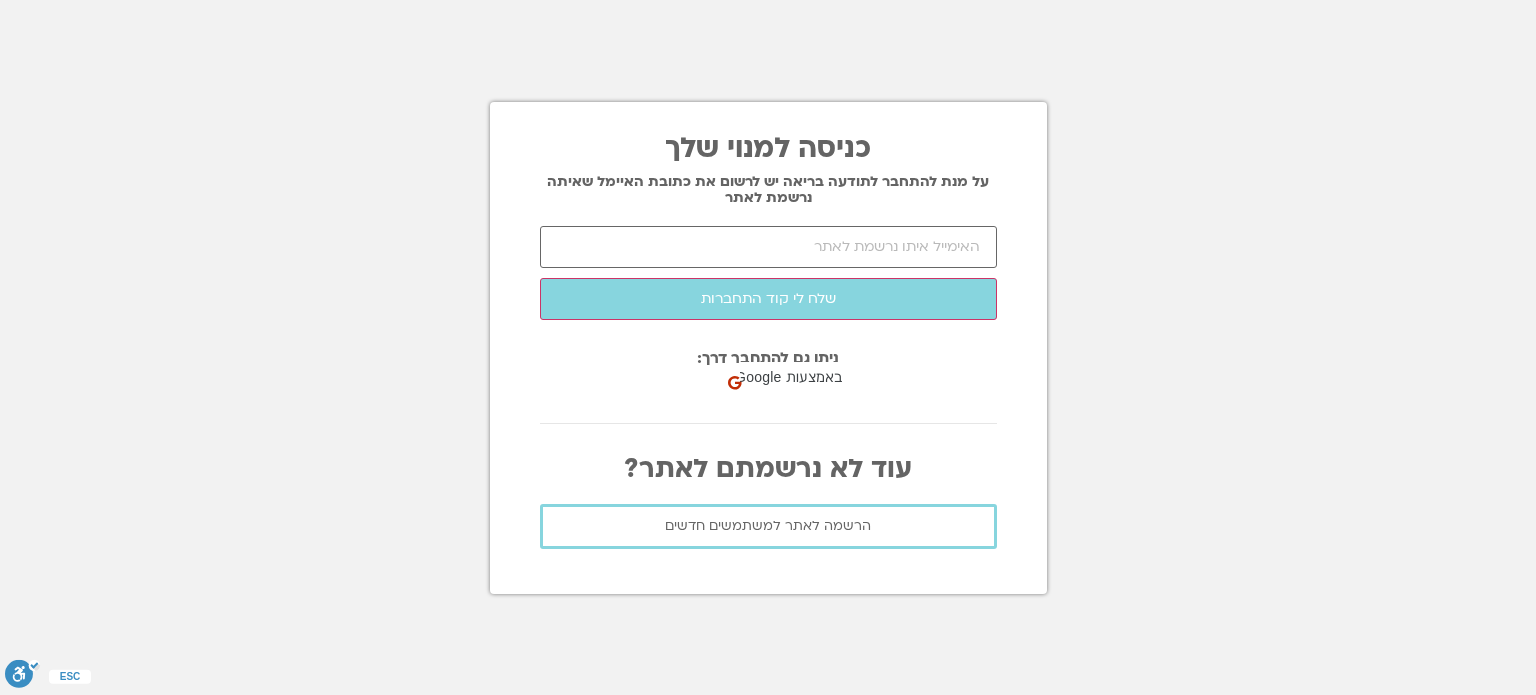 scroll, scrollTop: 0, scrollLeft: 0, axis: both 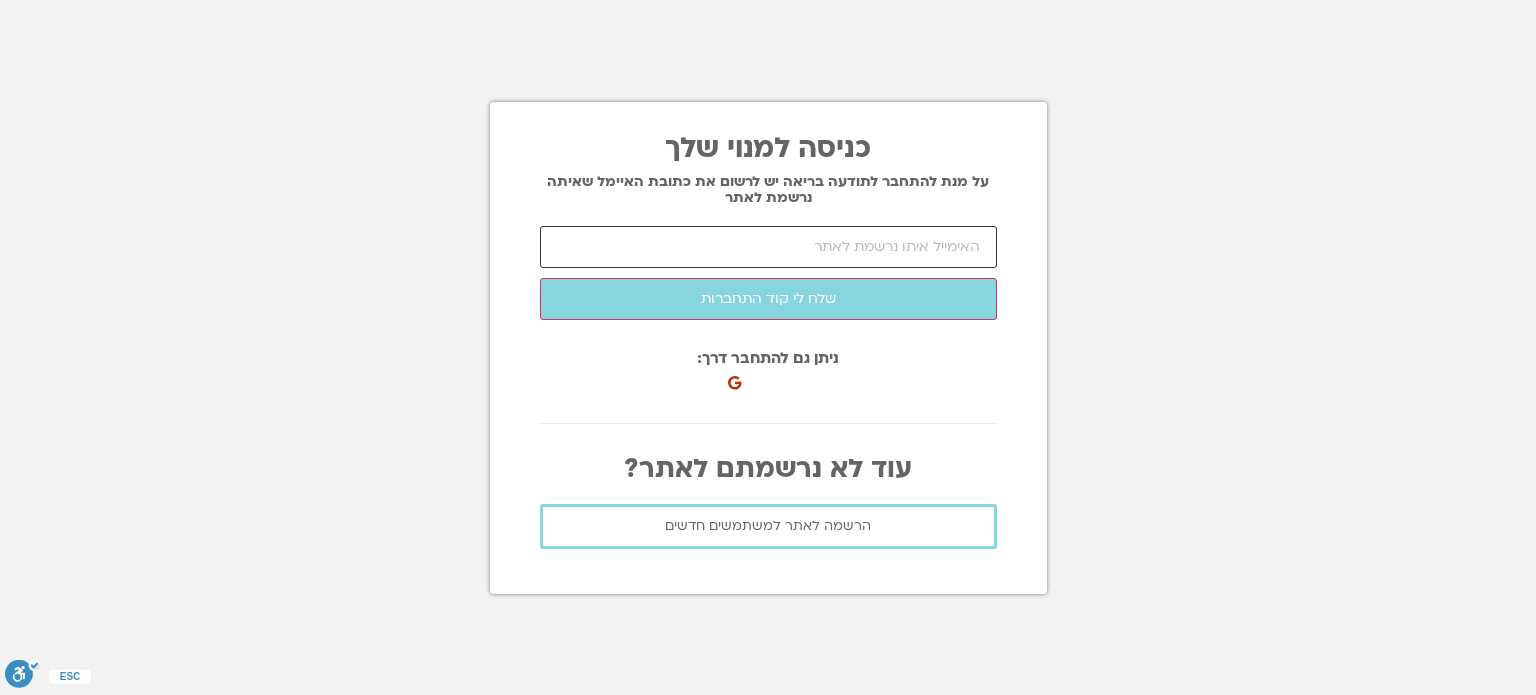 click at bounding box center [768, 247] 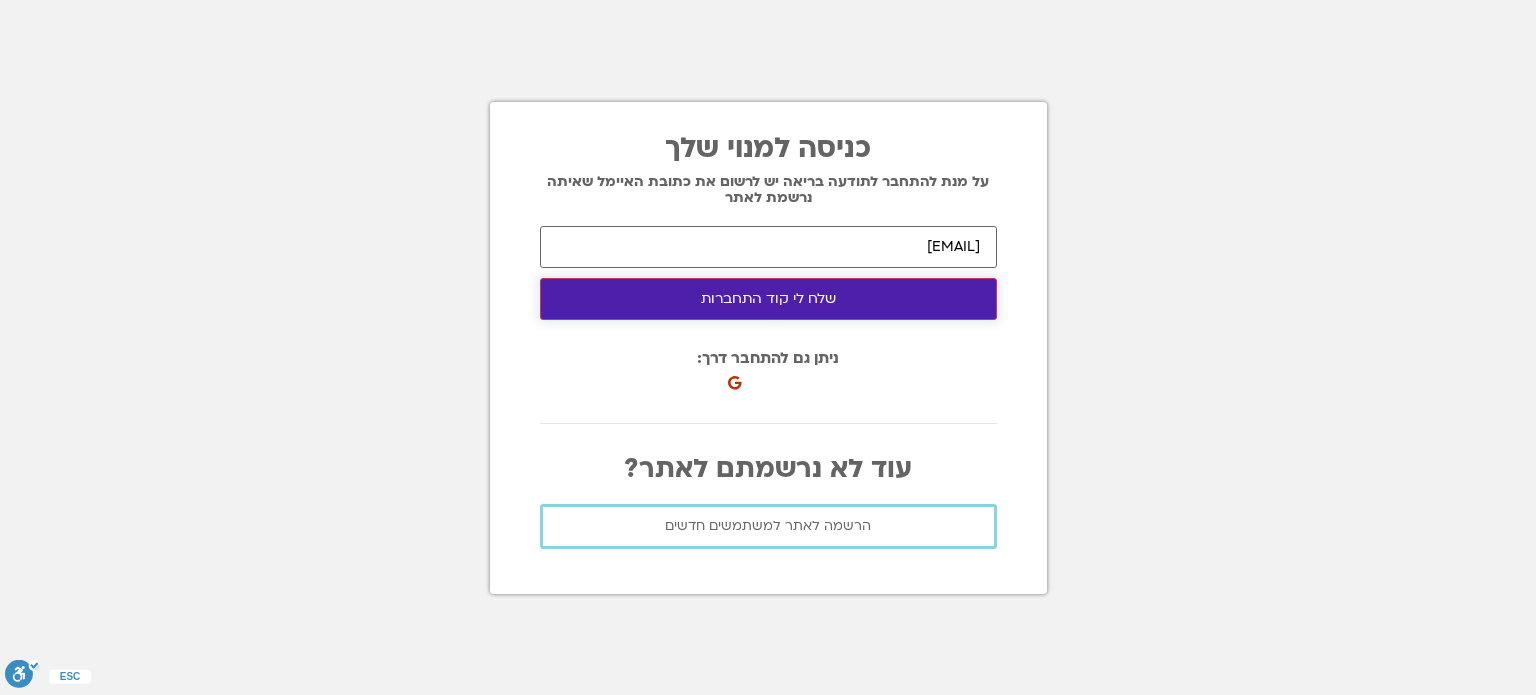 click on "שלח לי קוד התחברות" at bounding box center (768, 299) 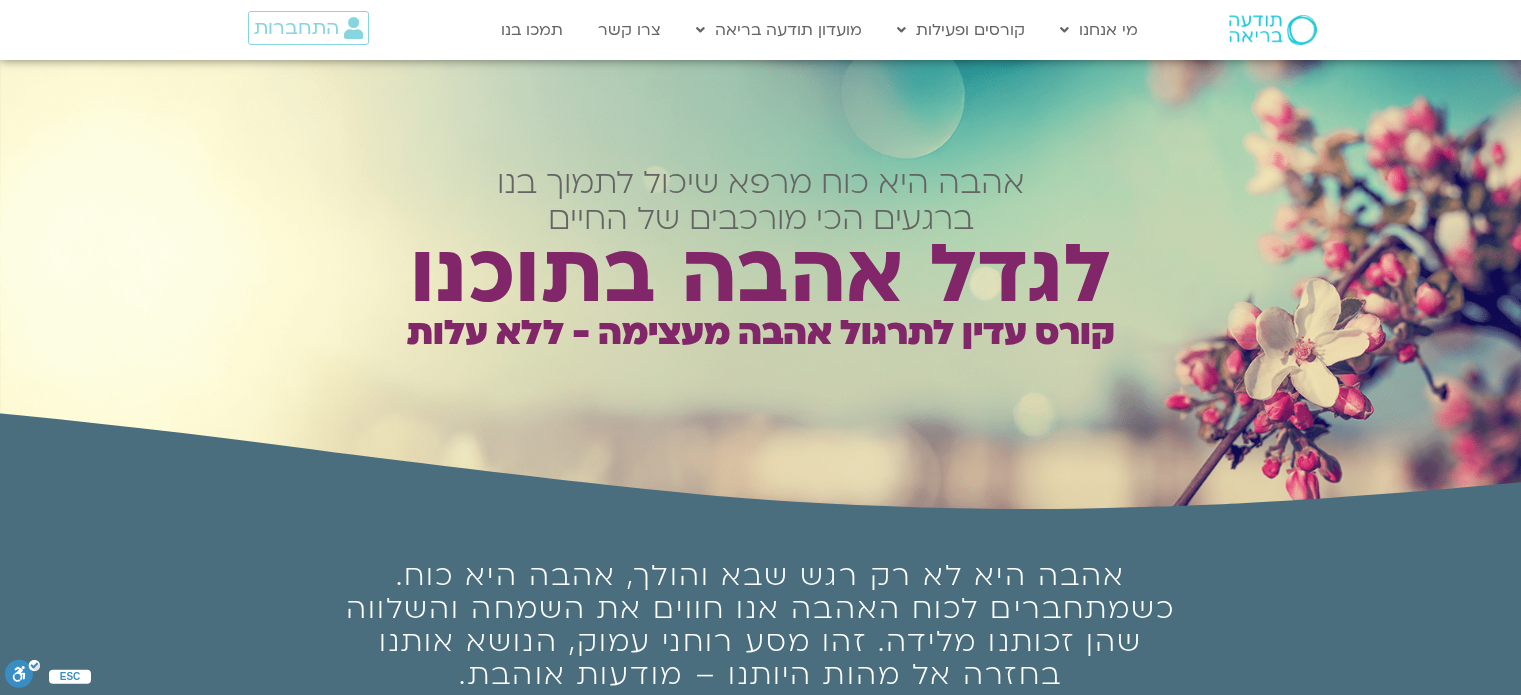 scroll, scrollTop: 0, scrollLeft: 0, axis: both 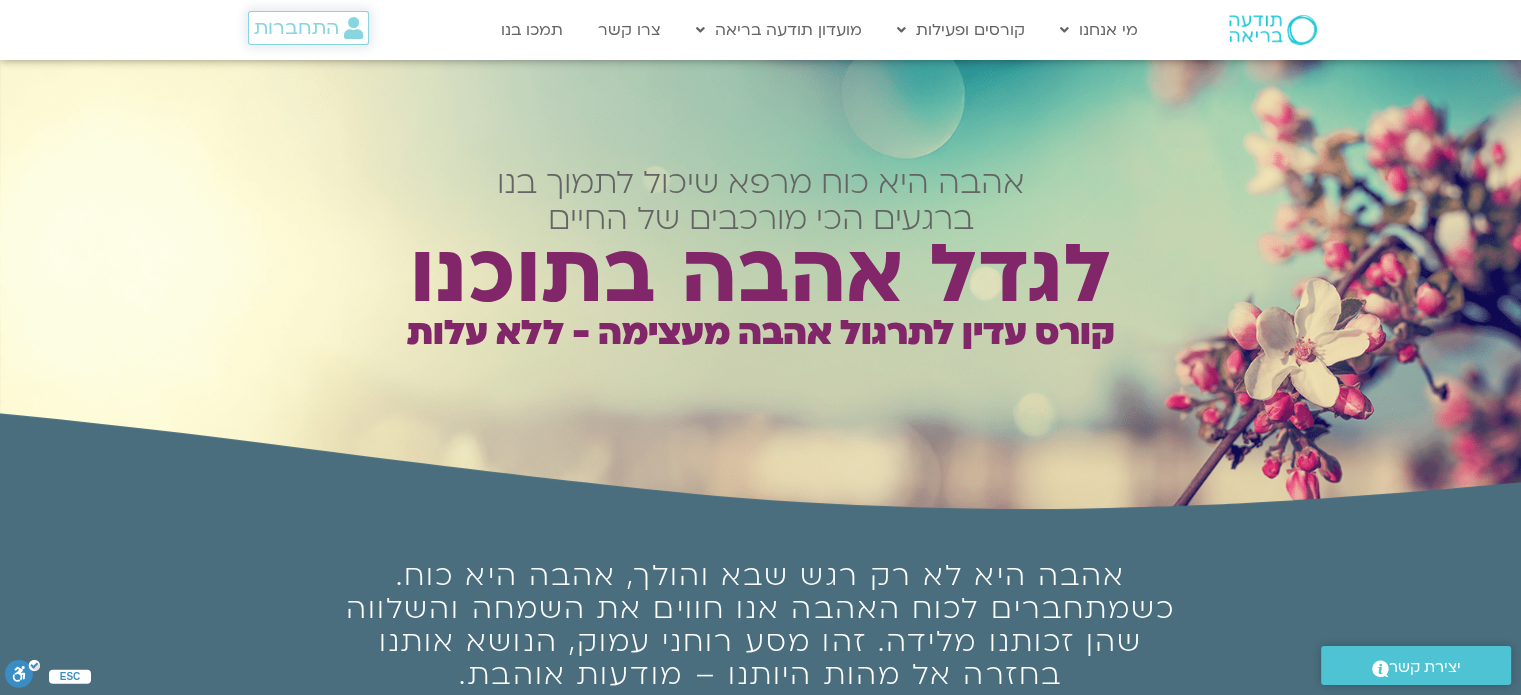 click on "התחברות" at bounding box center [296, 28] 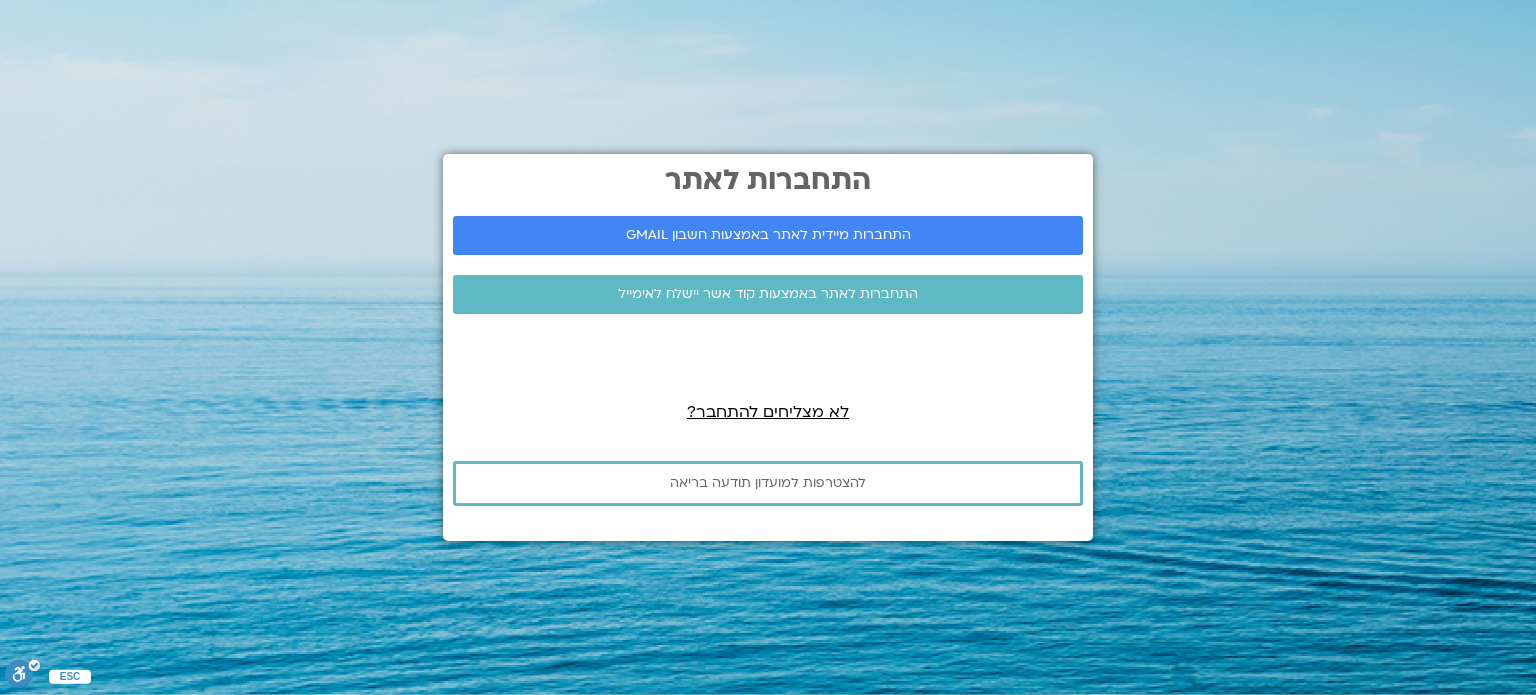 scroll, scrollTop: 0, scrollLeft: 0, axis: both 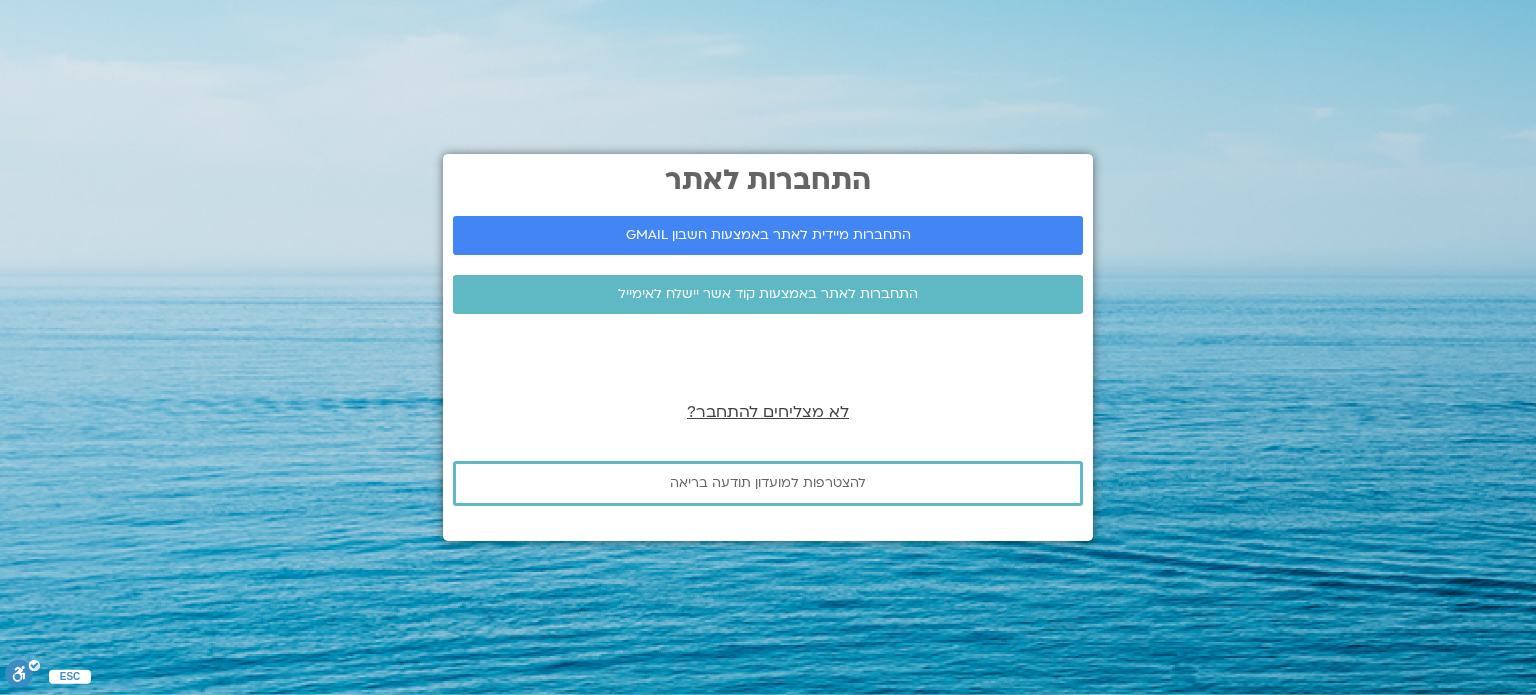 click on "לא מצליחים להתחבר?" at bounding box center [768, 412] 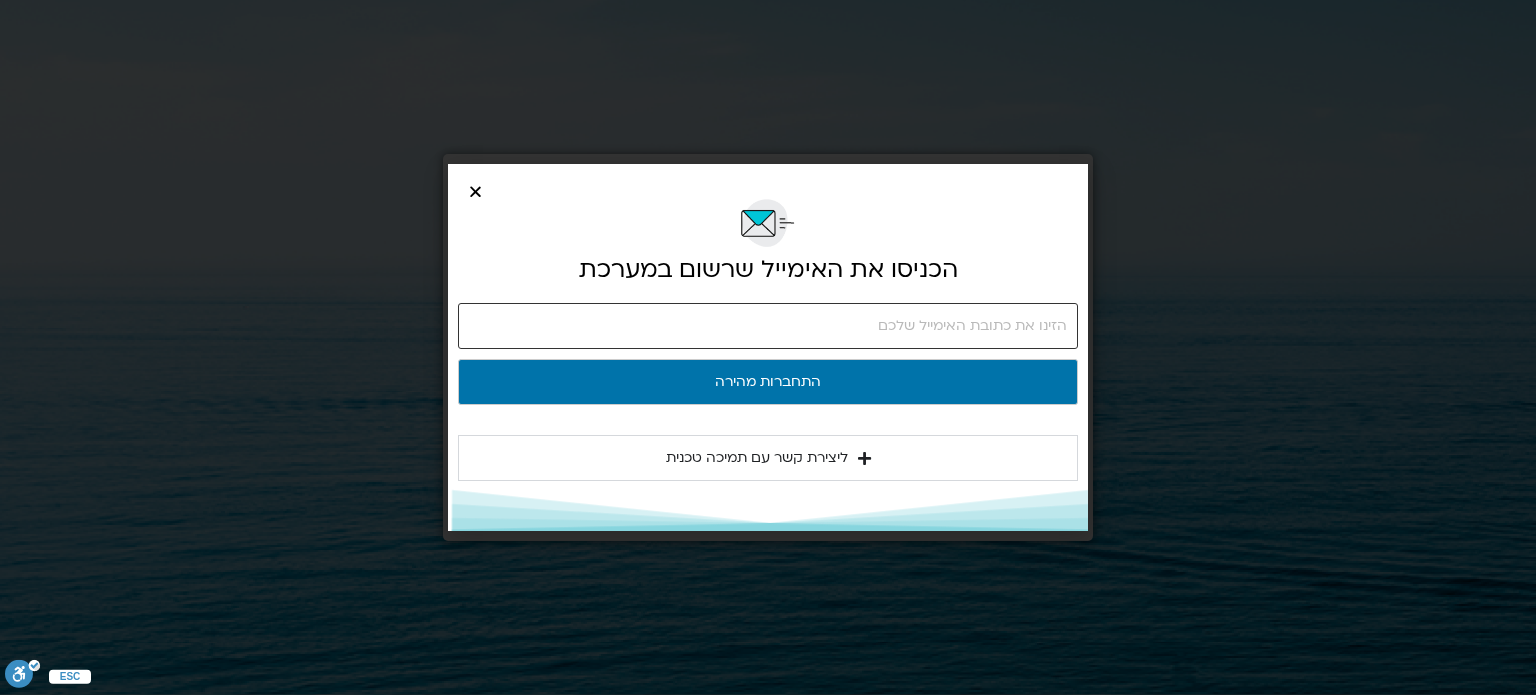 click 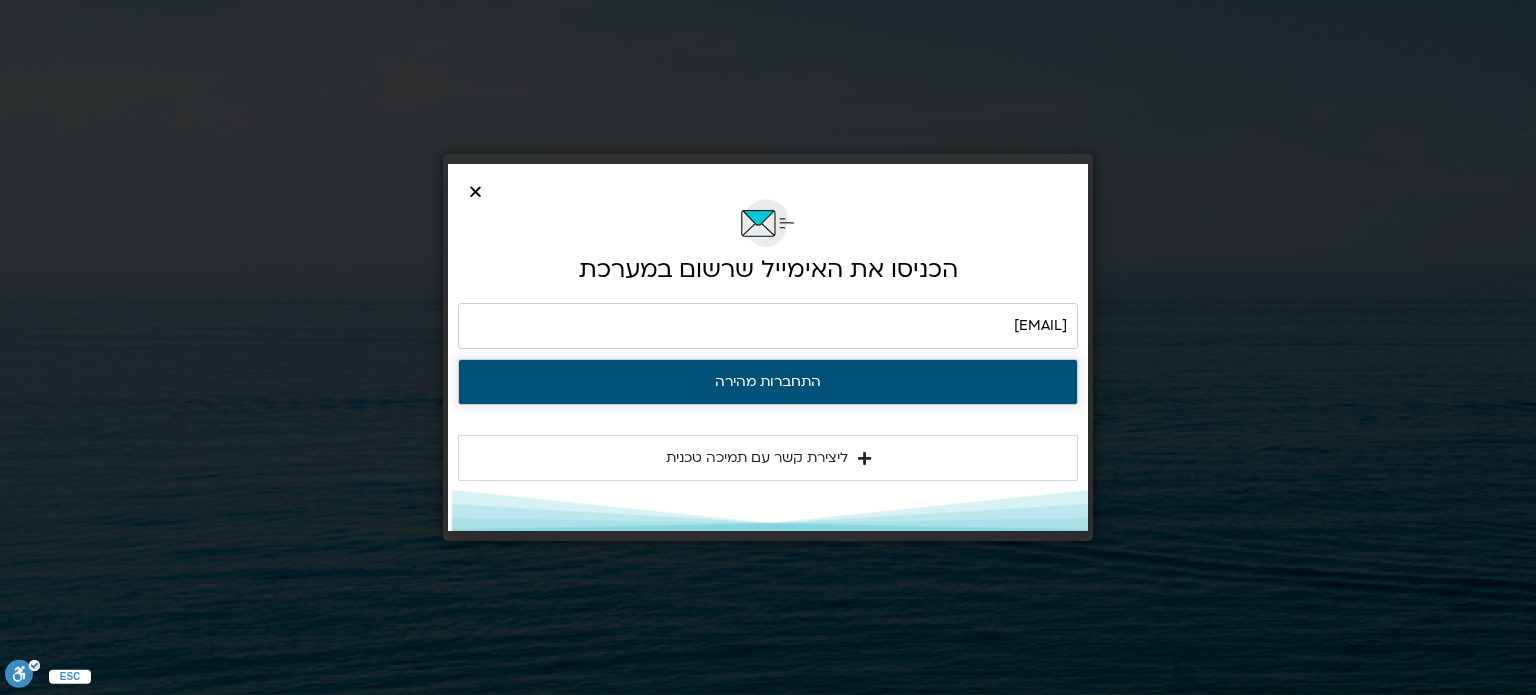 click on "התחברות מהירה" 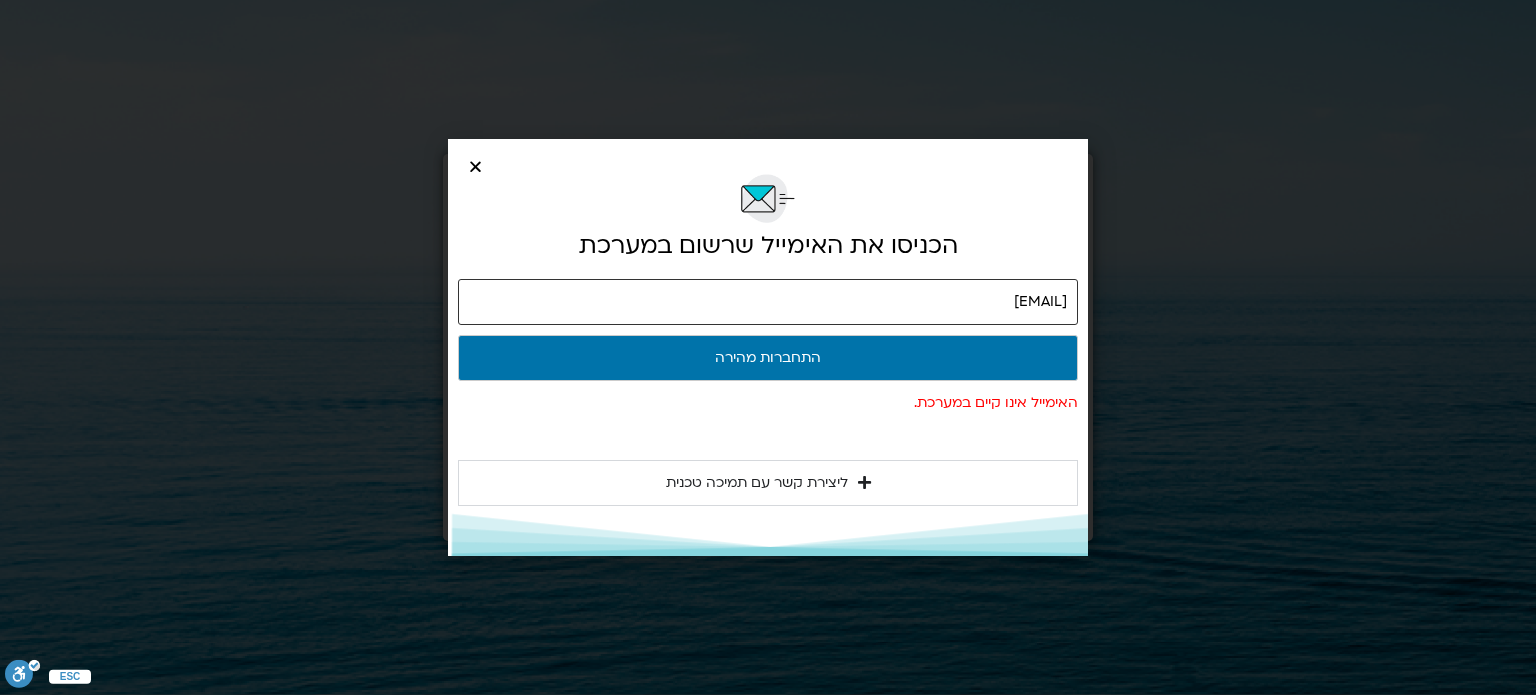 drag, startPoint x: 845, startPoint y: 303, endPoint x: 1136, endPoint y: 303, distance: 291 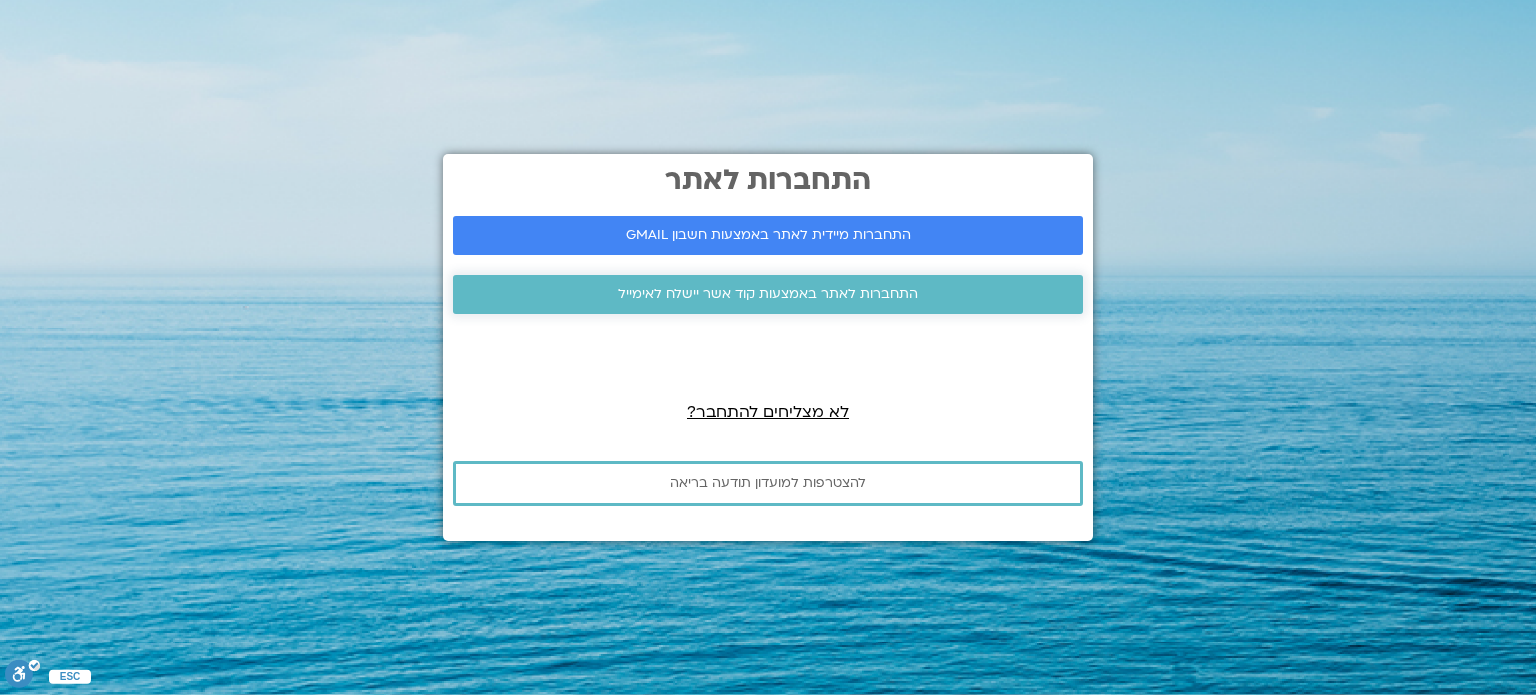 click on "התחברות לאתר באמצעות קוד אשר יישלח לאימייל" at bounding box center (768, 294) 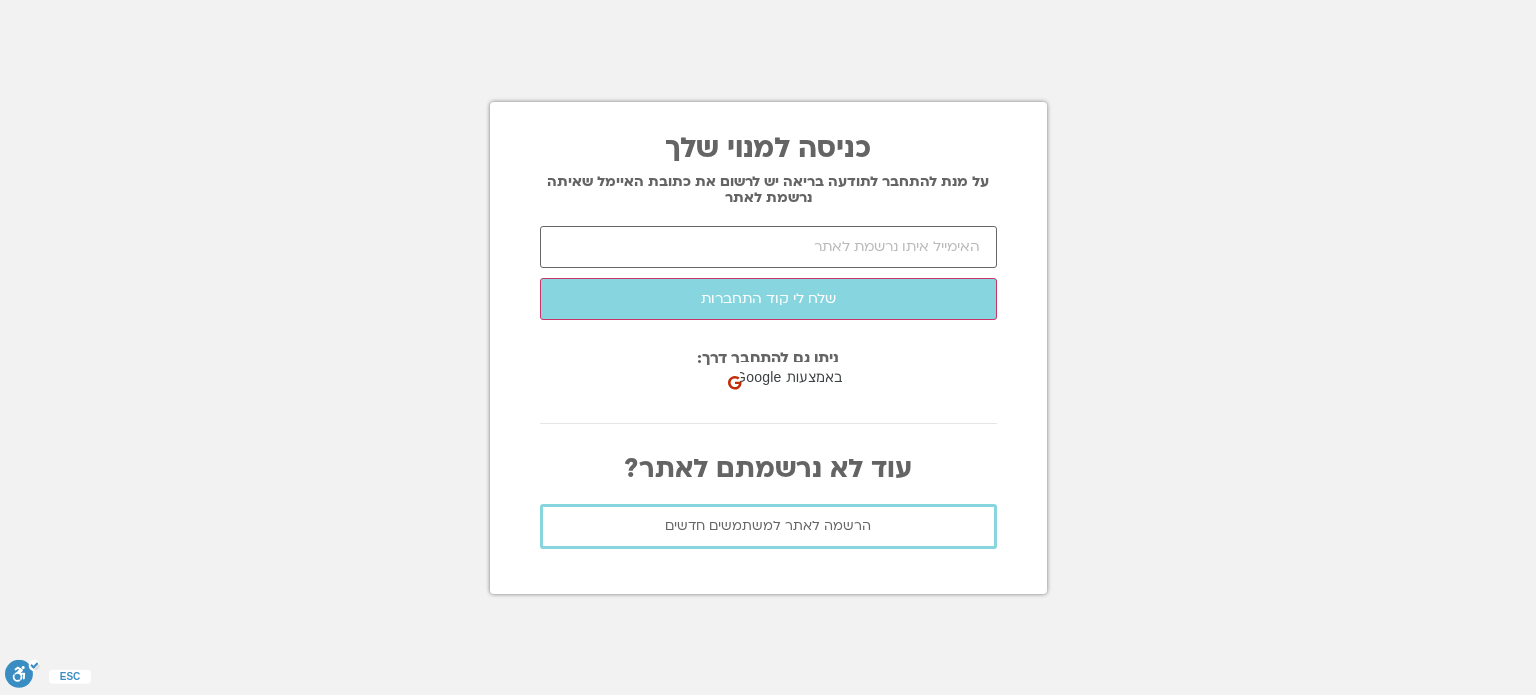 scroll, scrollTop: 0, scrollLeft: 0, axis: both 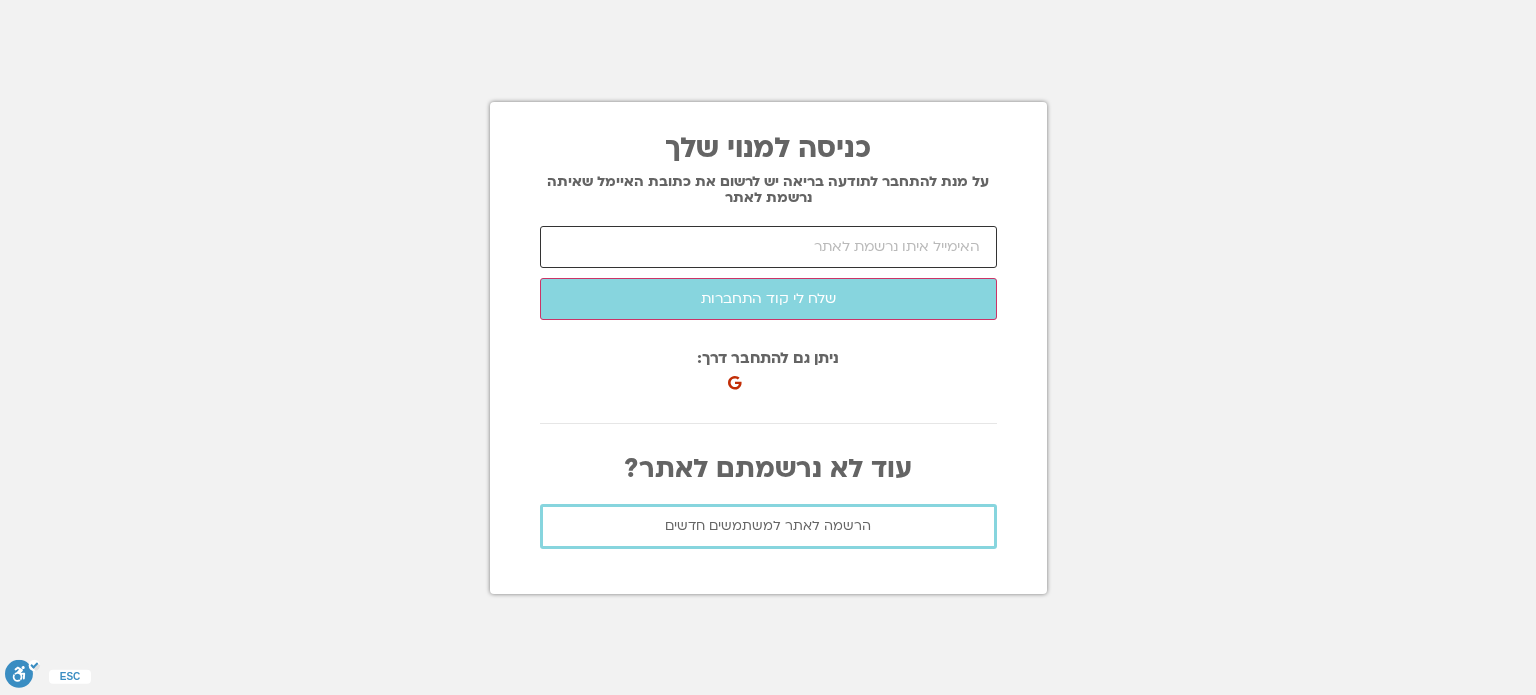 click at bounding box center (768, 247) 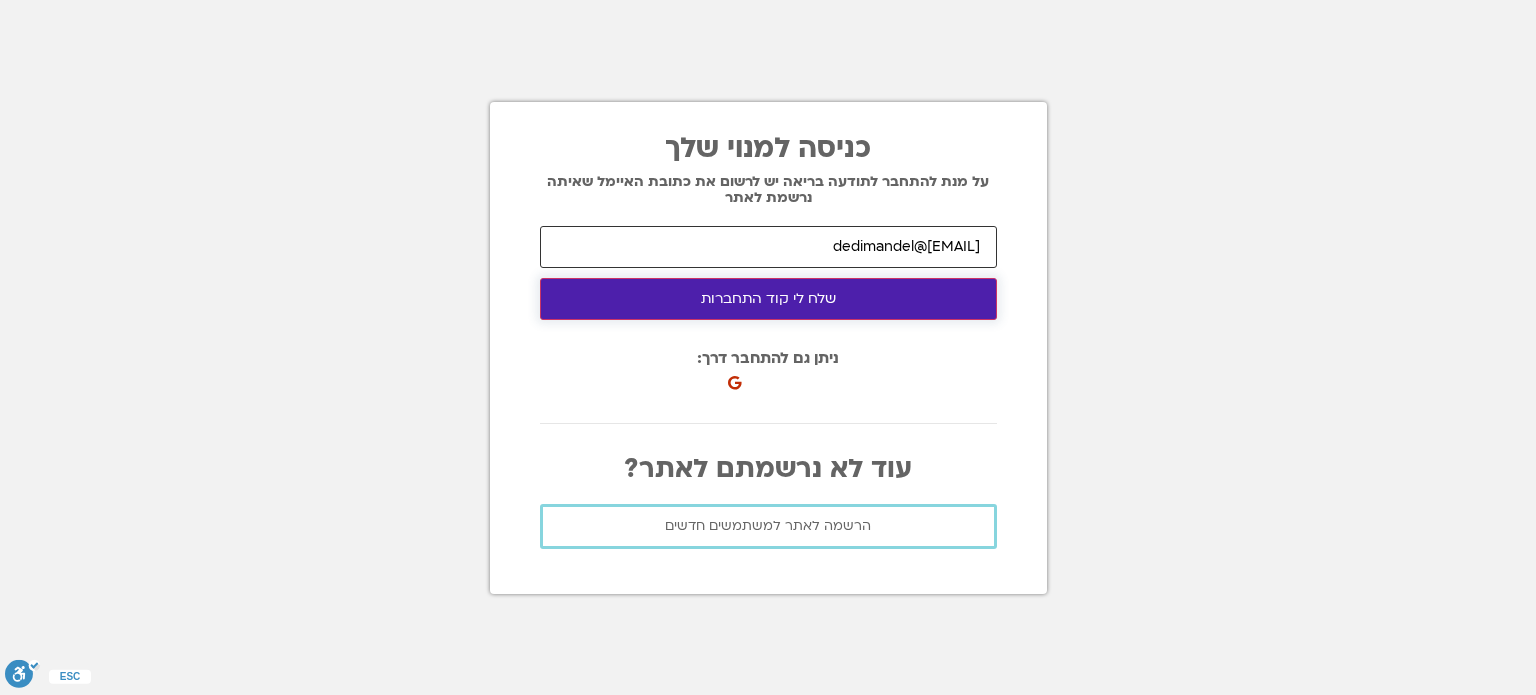type on "[EMAIL]" 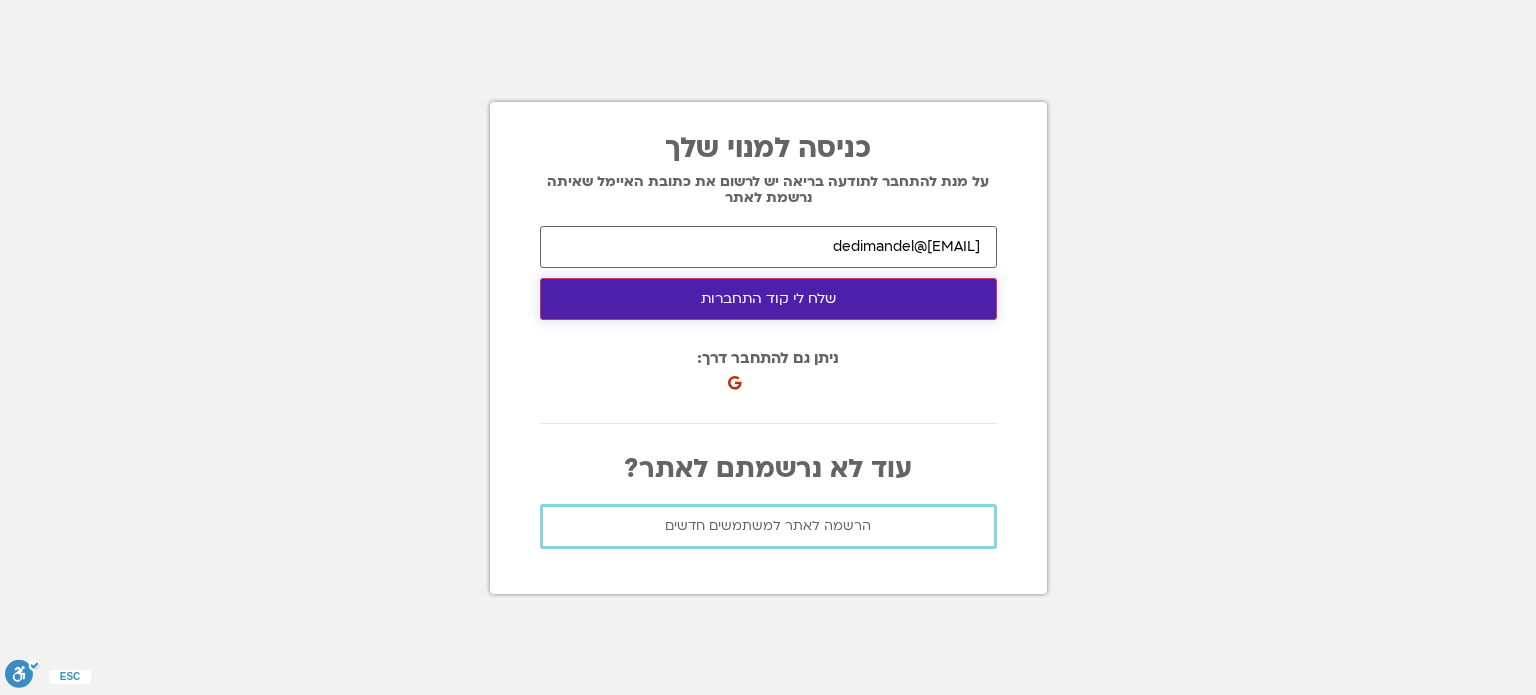 click on "שלח לי קוד התחברות" at bounding box center (768, 299) 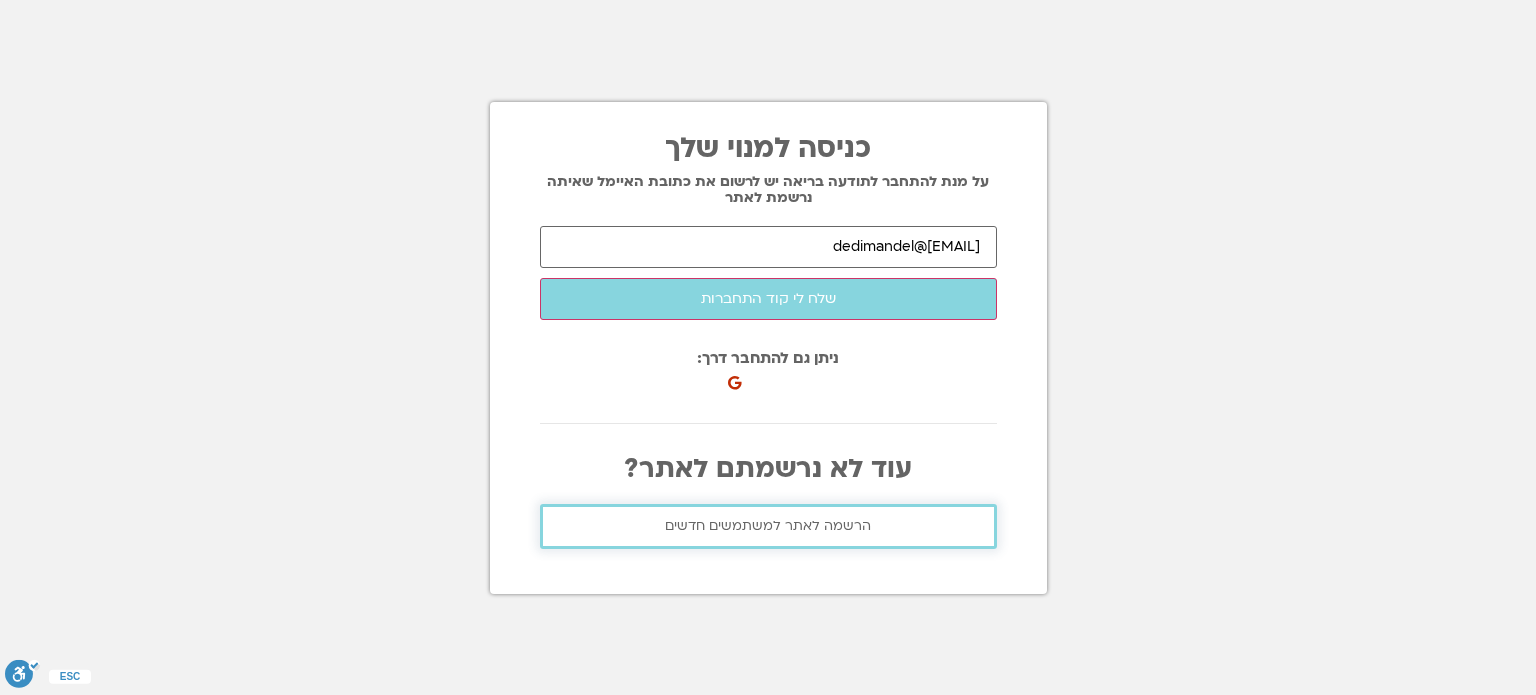 click on "הרשמה לאתר למשתמשים חדשים" at bounding box center (768, 526) 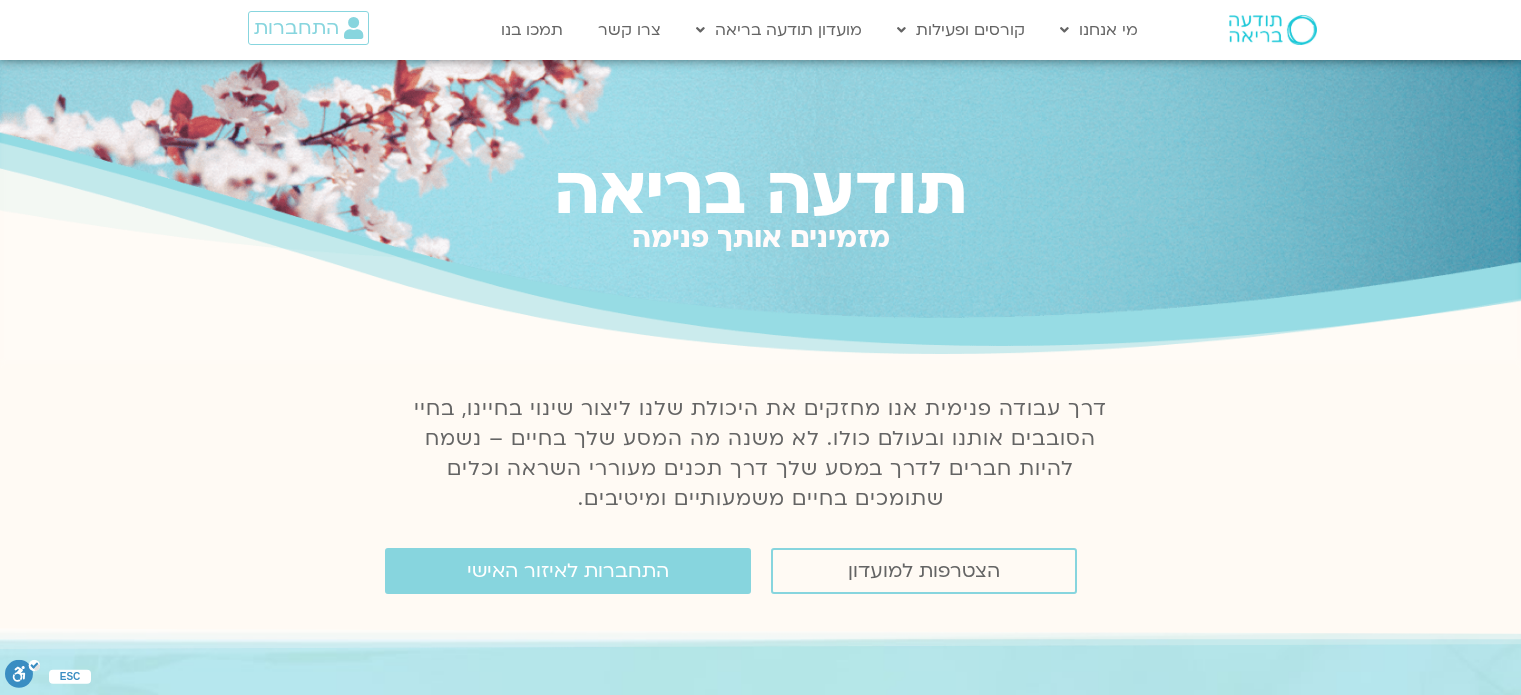scroll, scrollTop: 0, scrollLeft: 0, axis: both 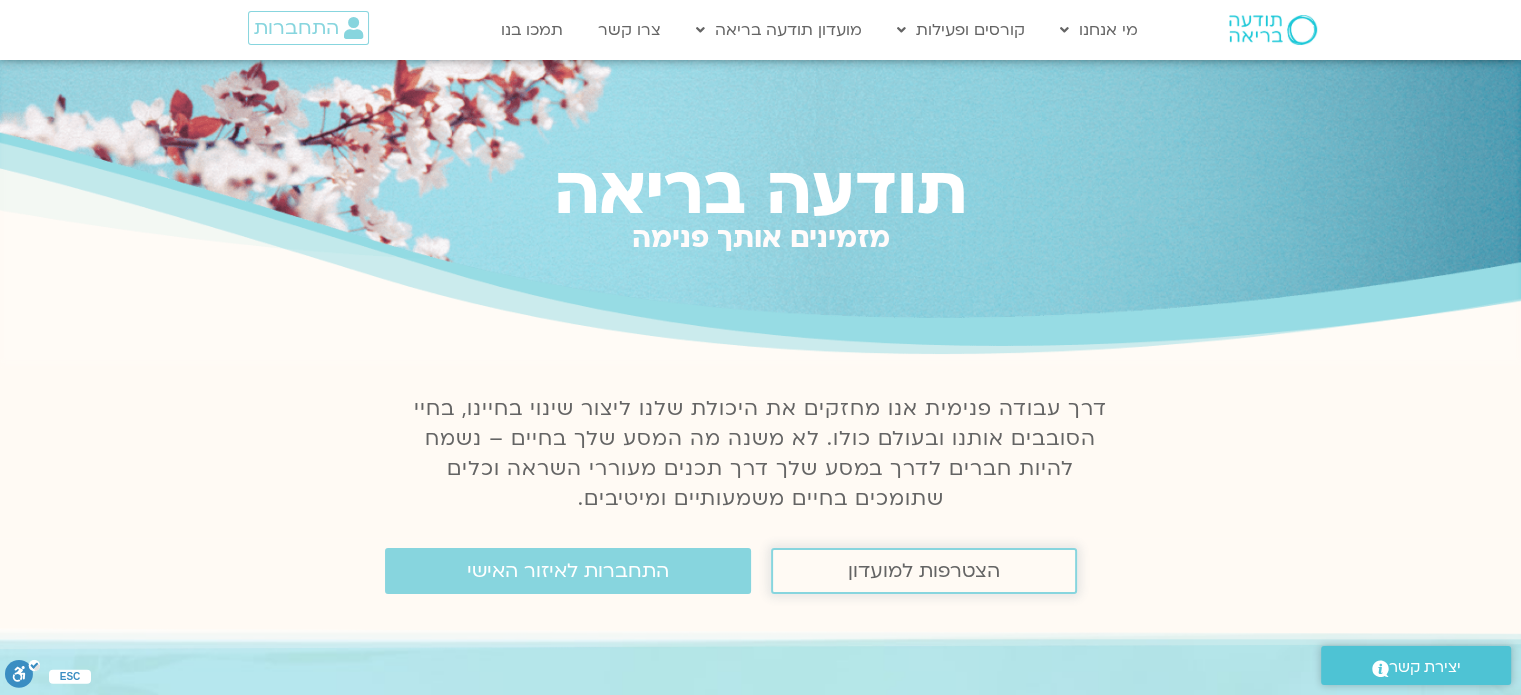 click on "הצטרפות למועדון" at bounding box center (924, 571) 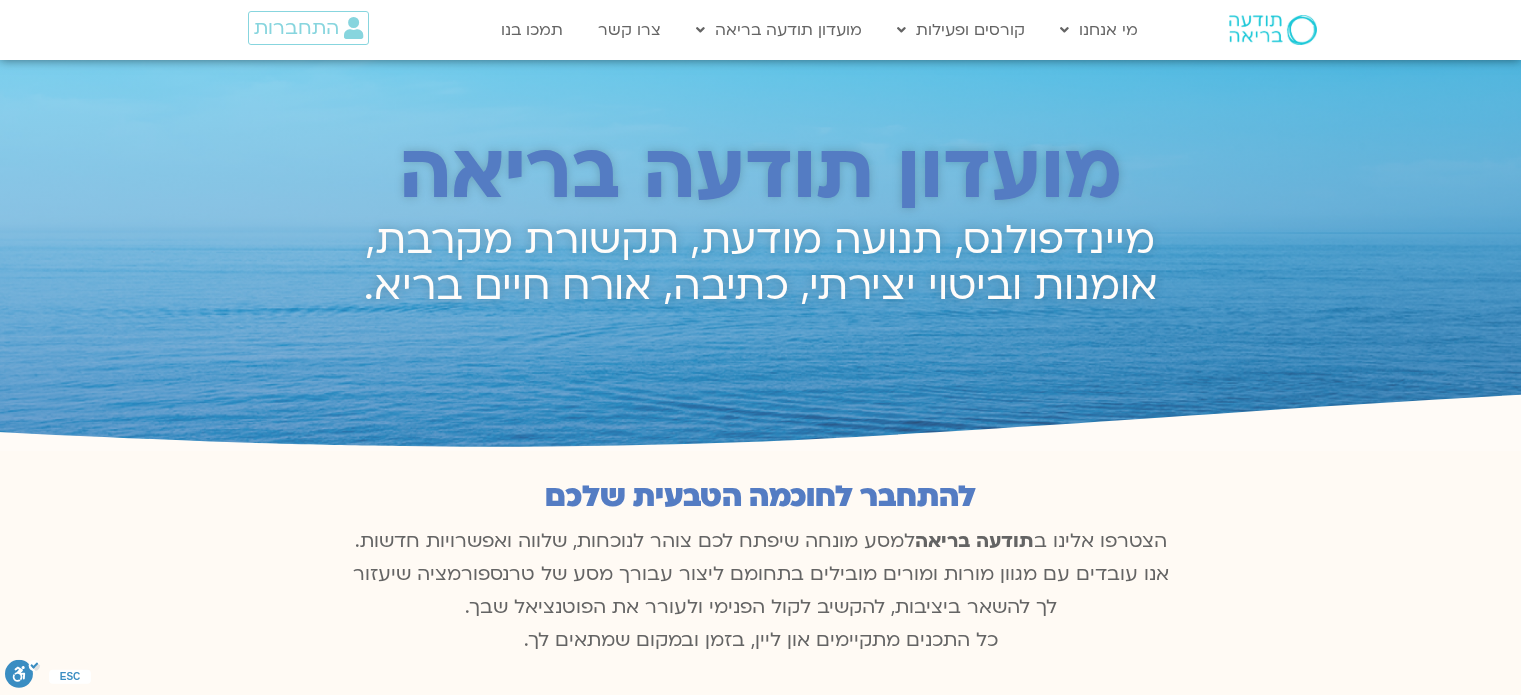 scroll, scrollTop: 0, scrollLeft: 0, axis: both 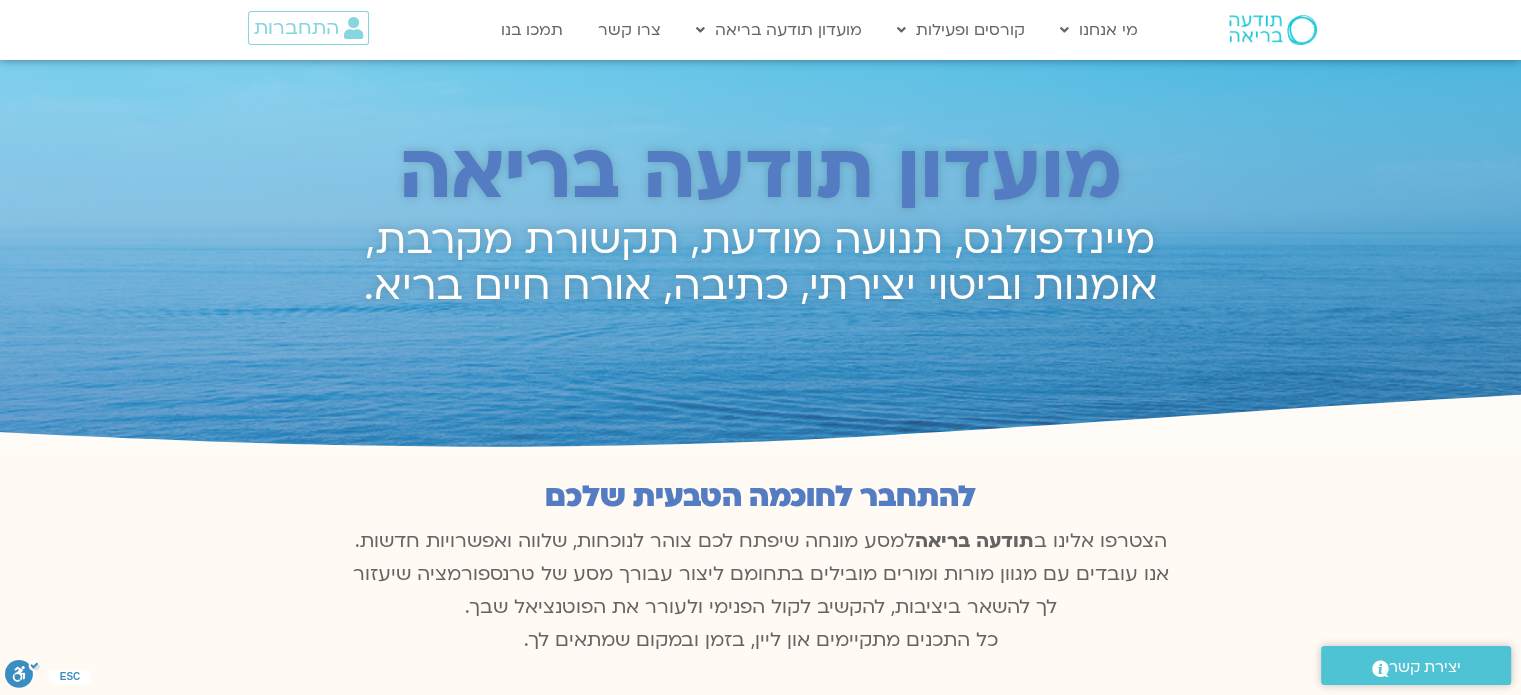 click at bounding box center [1273, 30] 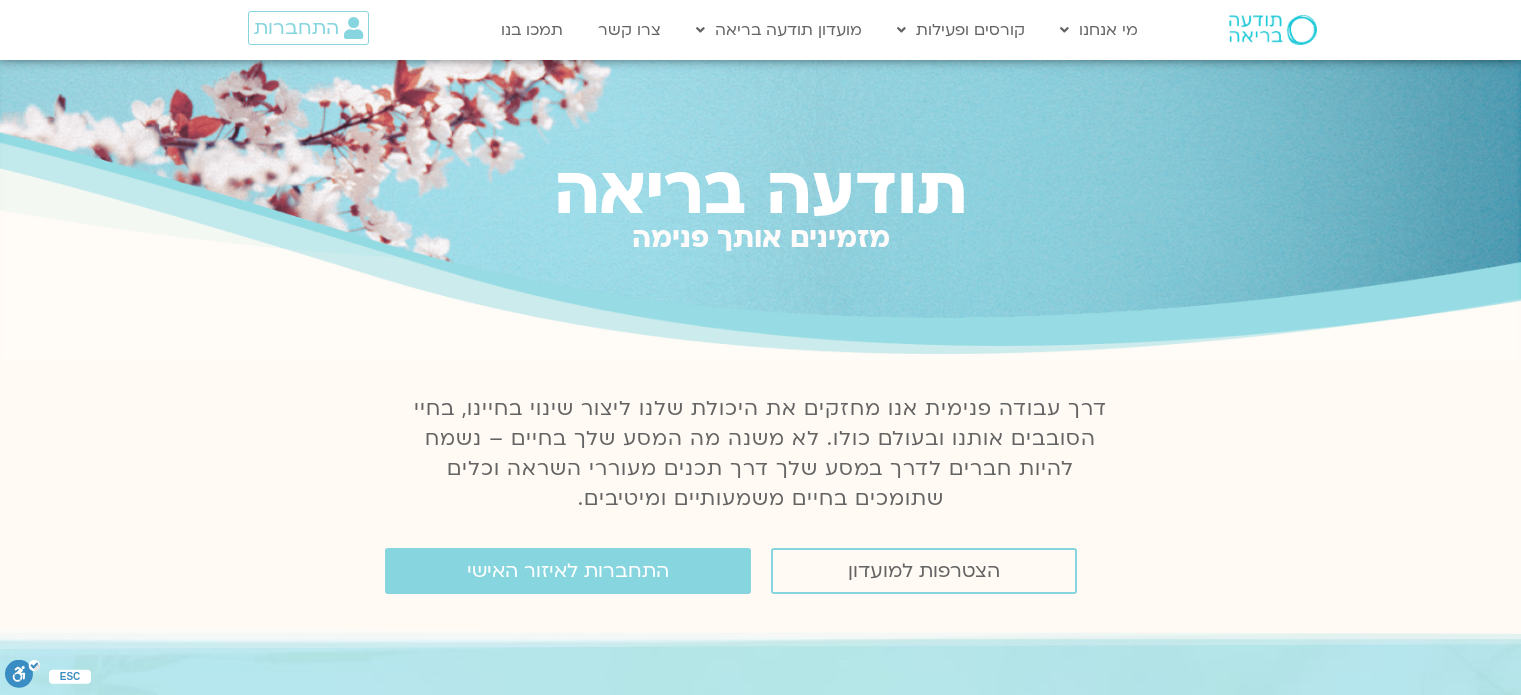 scroll, scrollTop: 0, scrollLeft: 0, axis: both 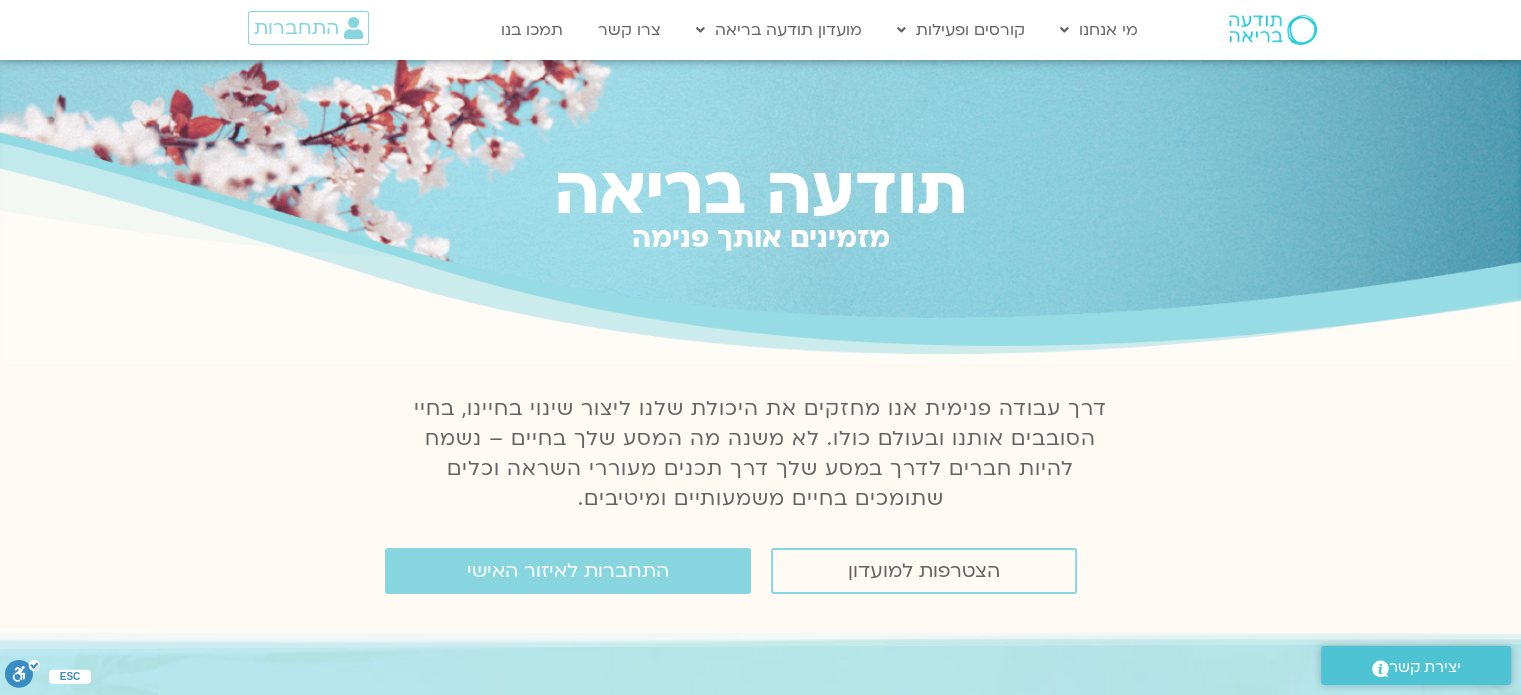 click at bounding box center [1273, 30] 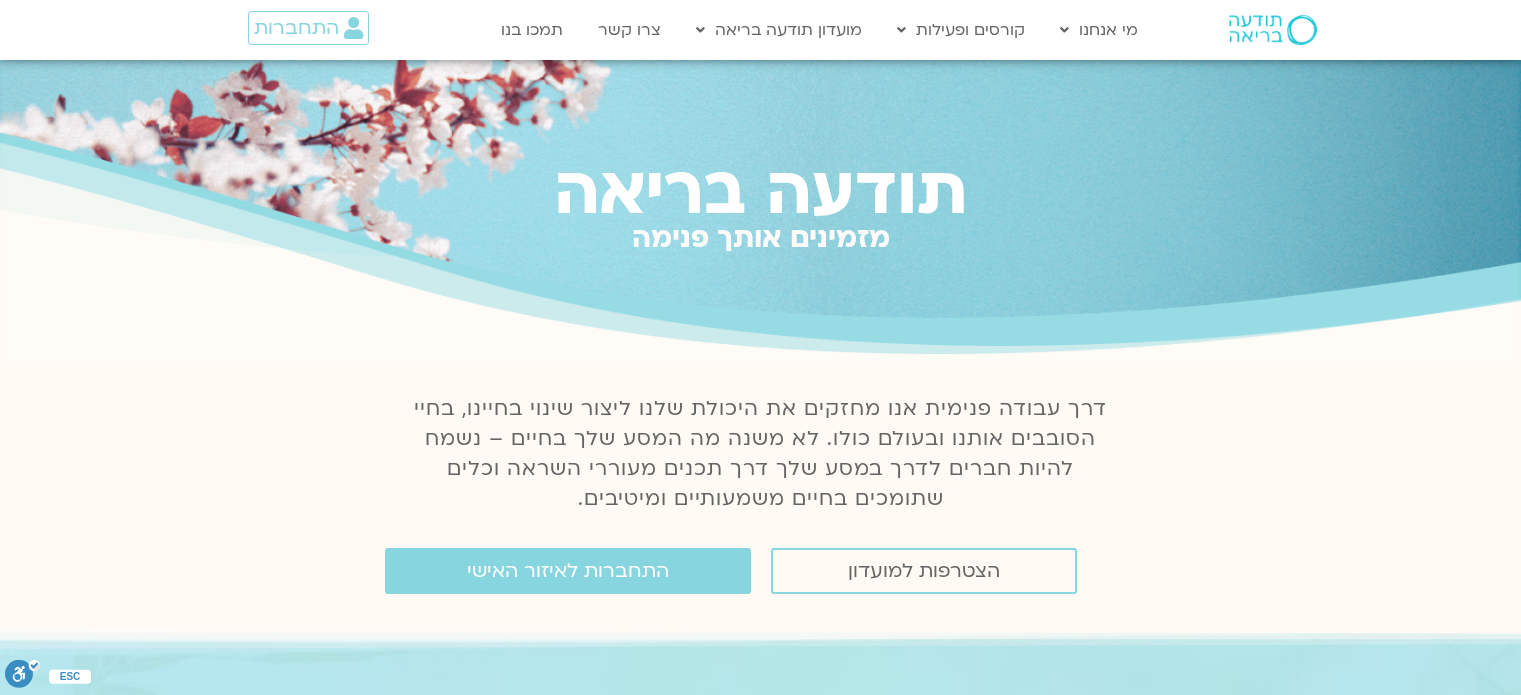 scroll, scrollTop: 0, scrollLeft: 0, axis: both 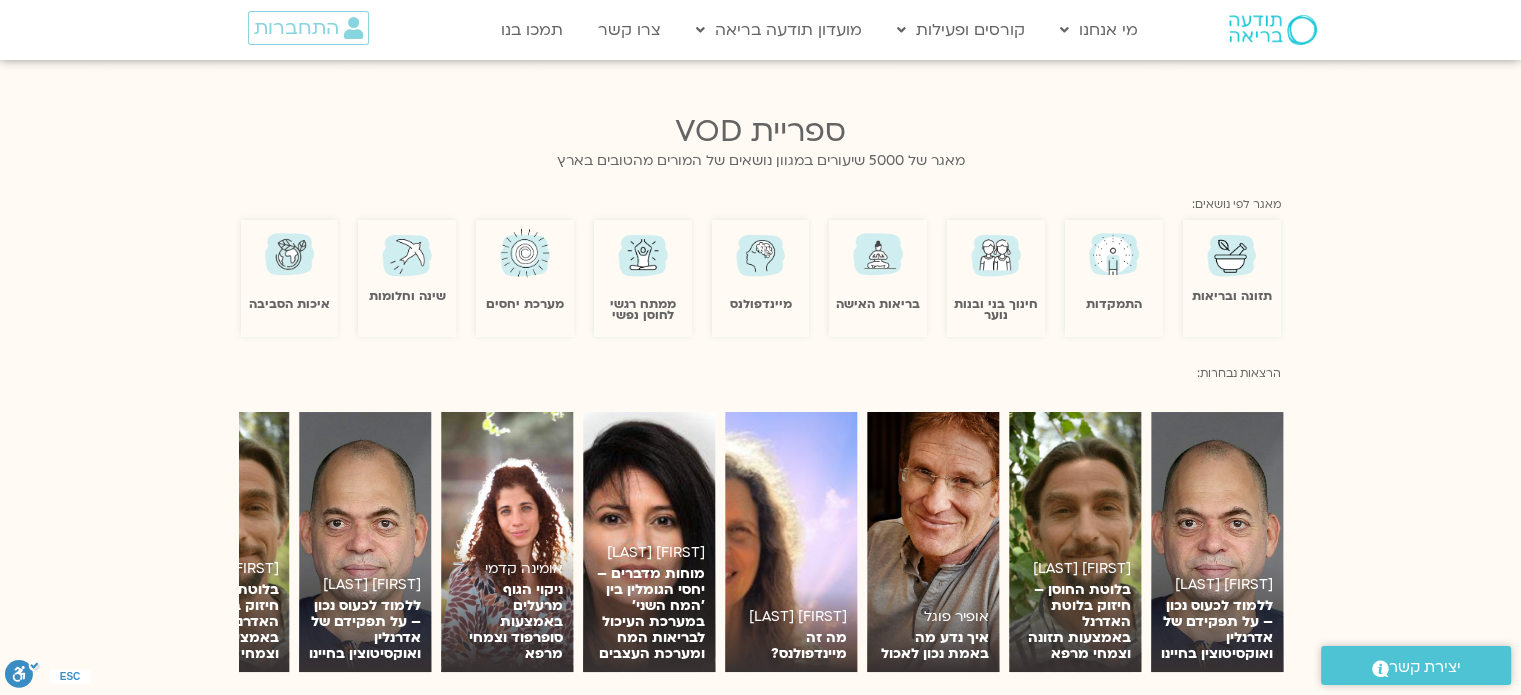click at bounding box center (290, 254) 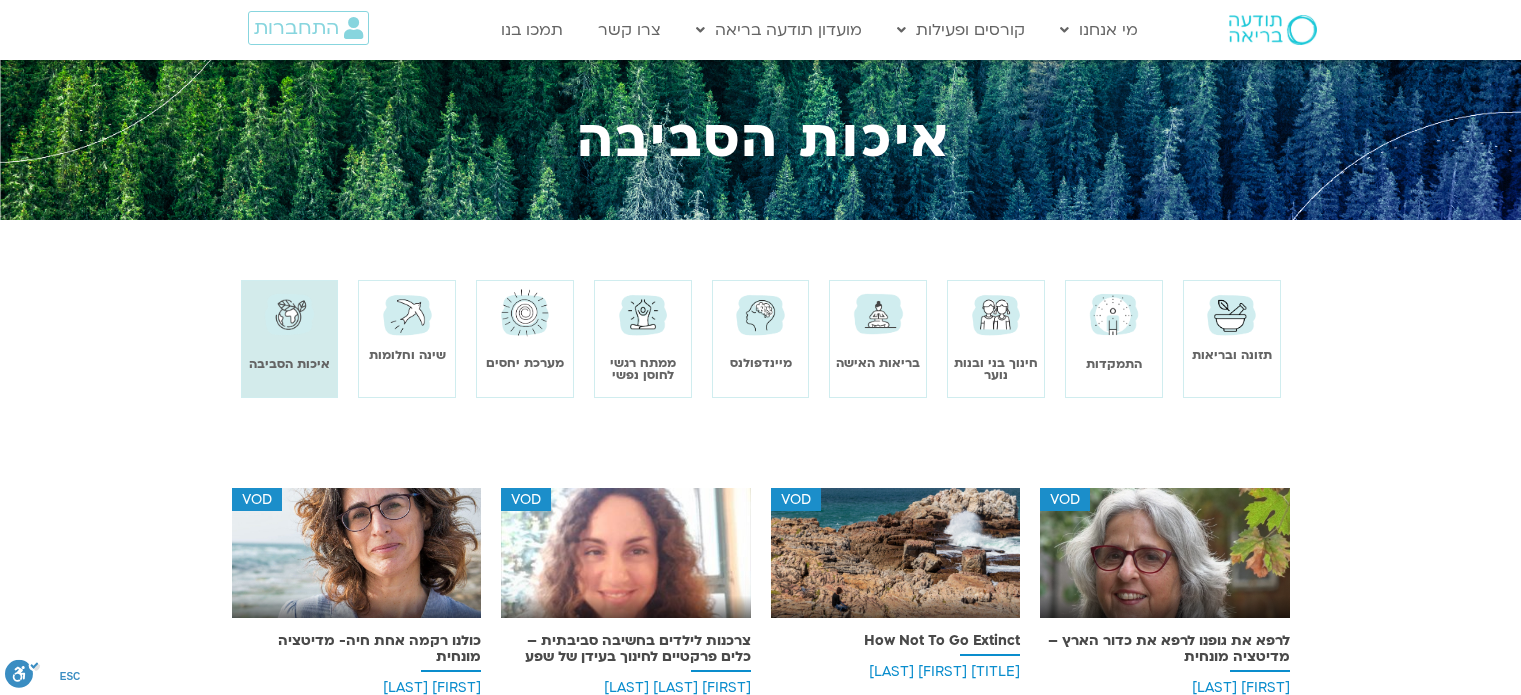 scroll, scrollTop: 0, scrollLeft: 0, axis: both 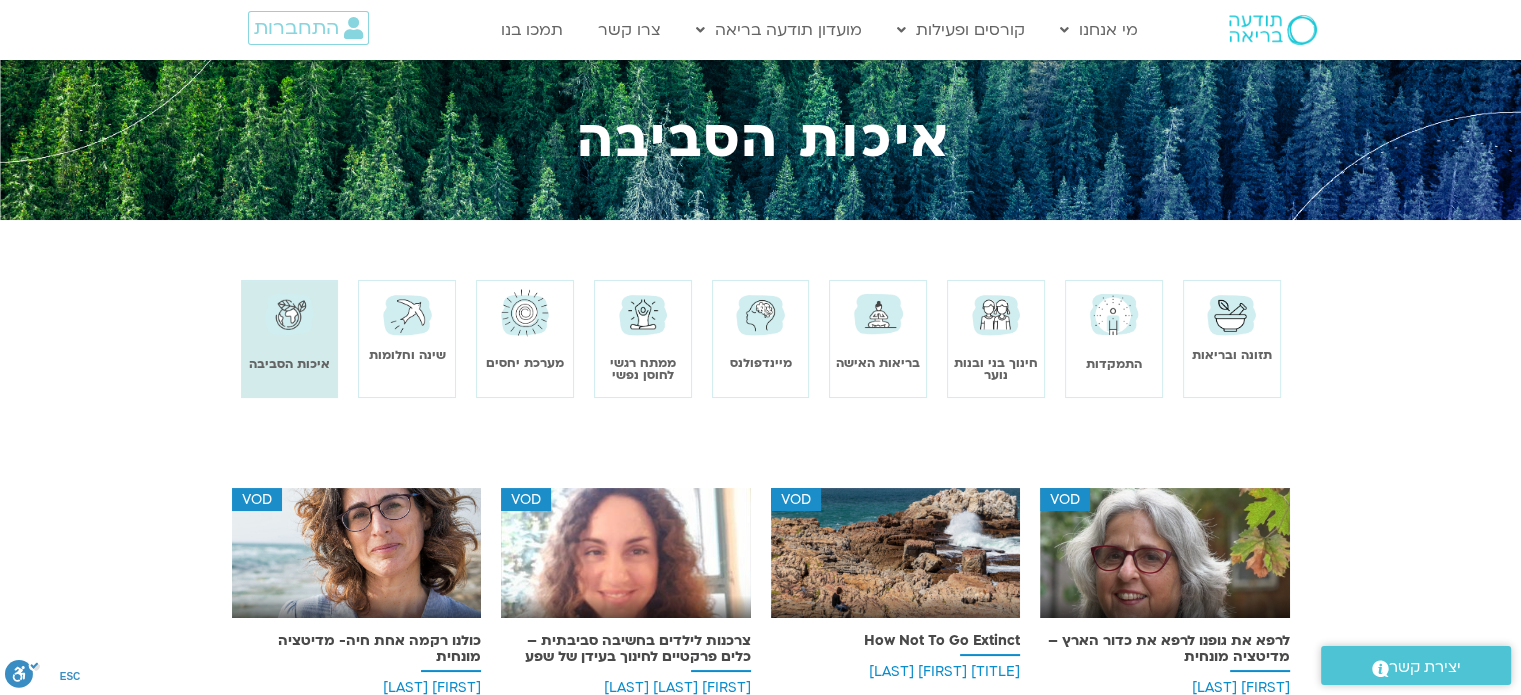 click at bounding box center [1165, 560] 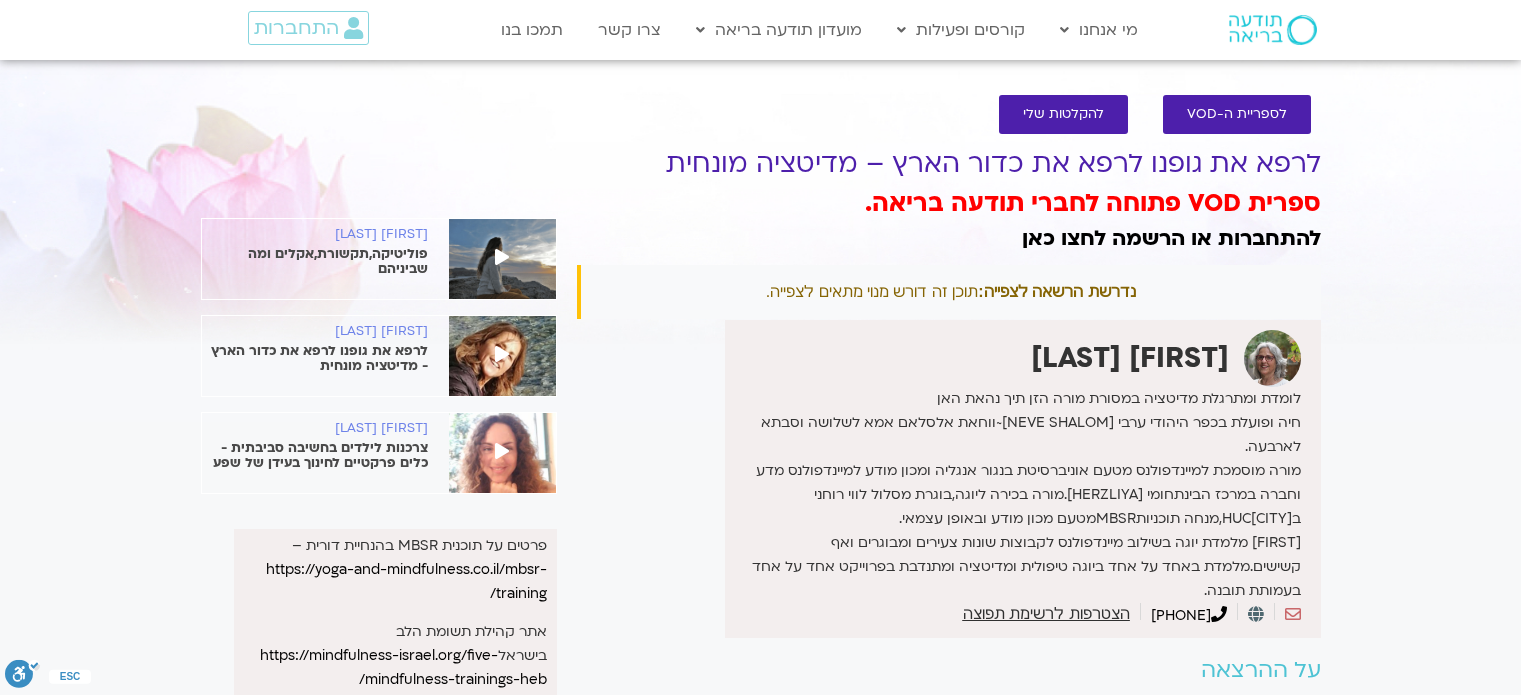 scroll, scrollTop: 0, scrollLeft: 0, axis: both 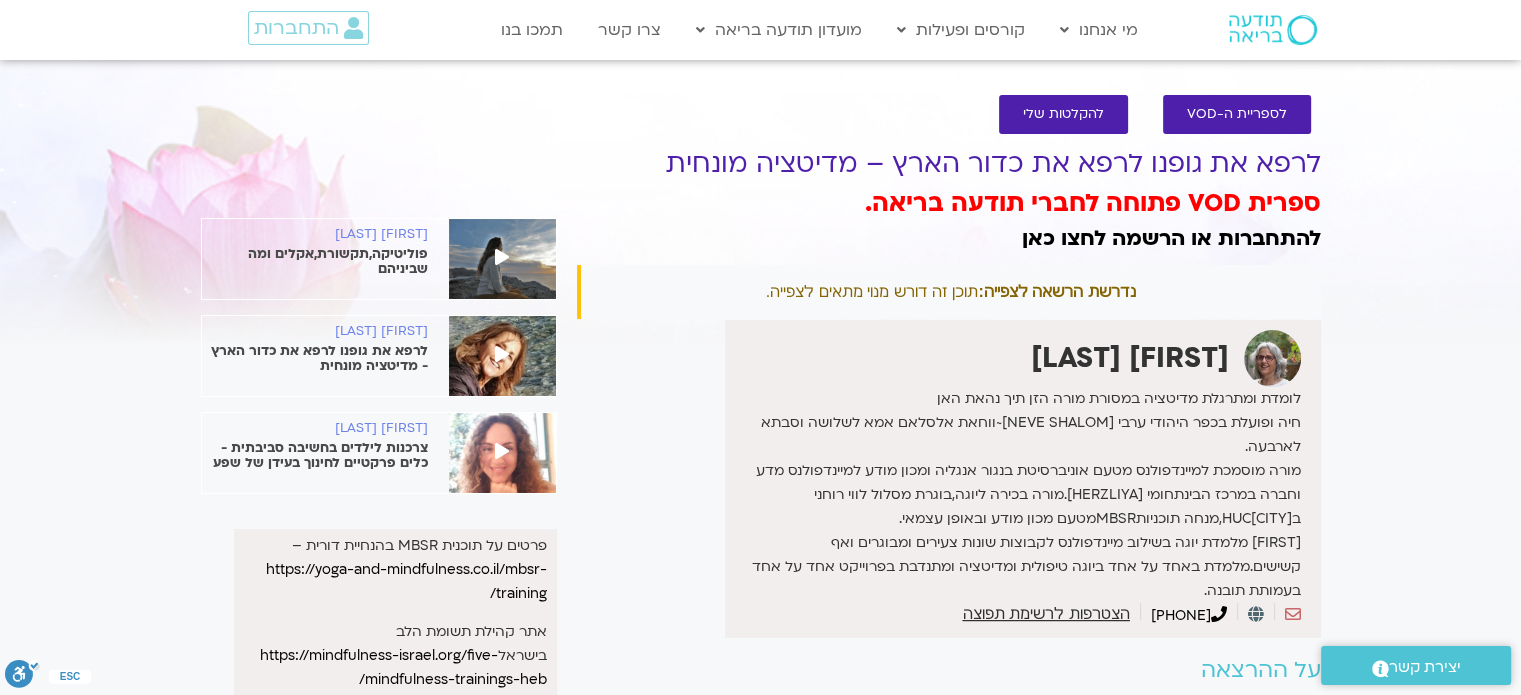 click at bounding box center [502, 451] 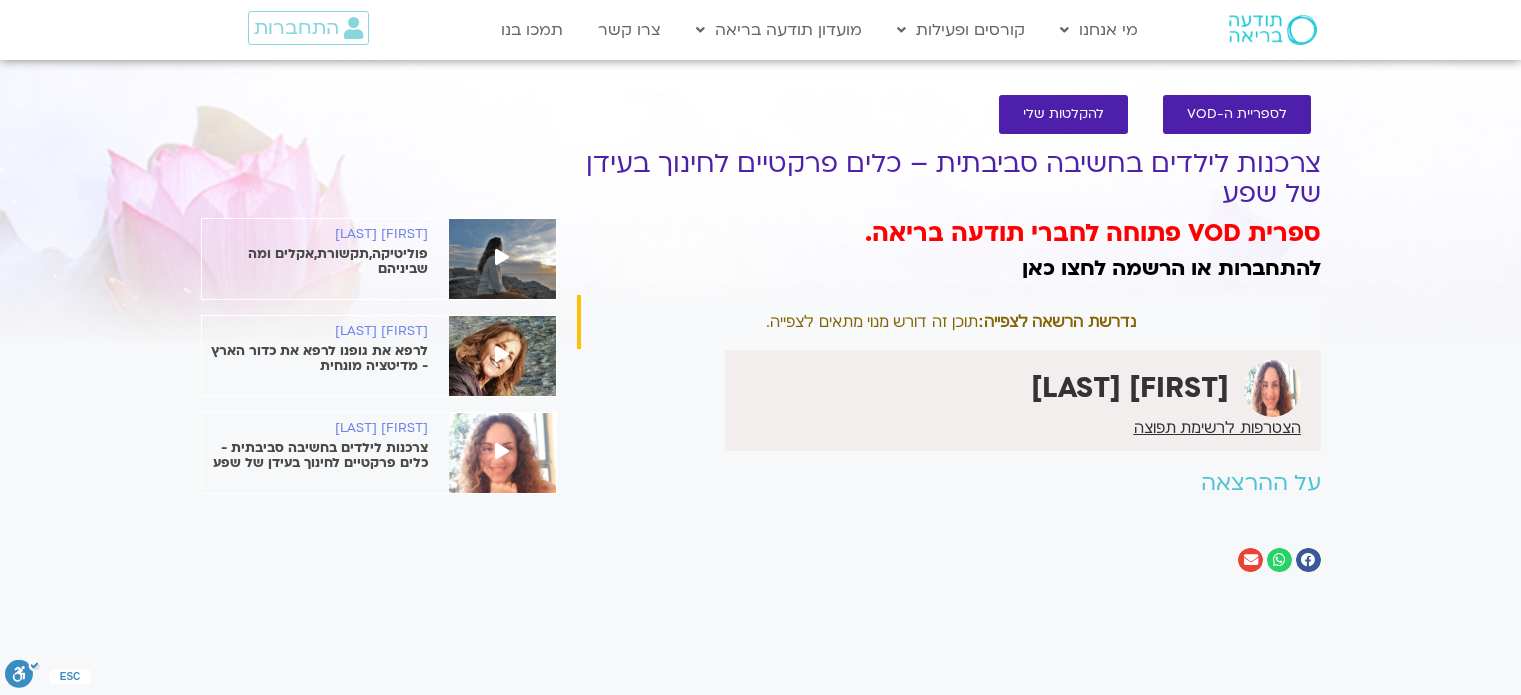 scroll, scrollTop: 0, scrollLeft: 0, axis: both 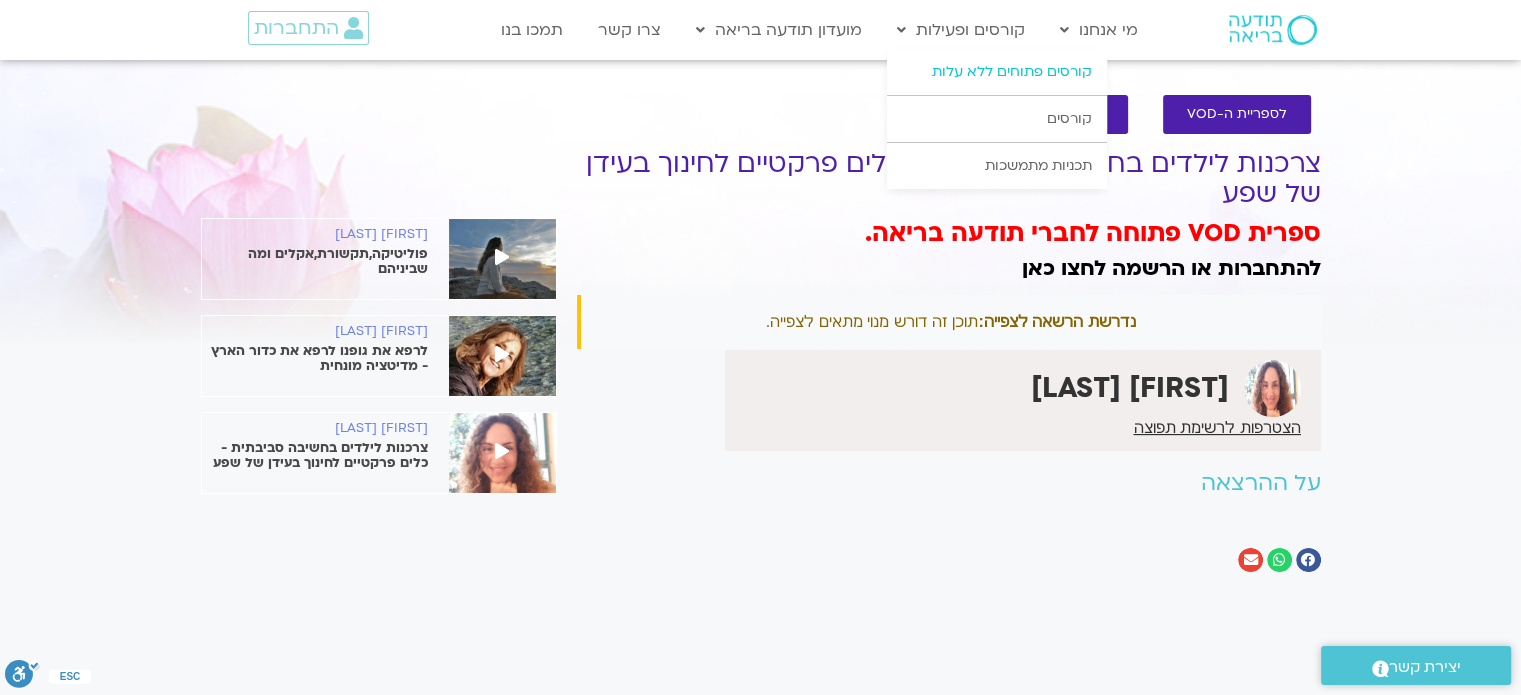 click on "קורסים פתוחים ללא עלות" at bounding box center [997, 72] 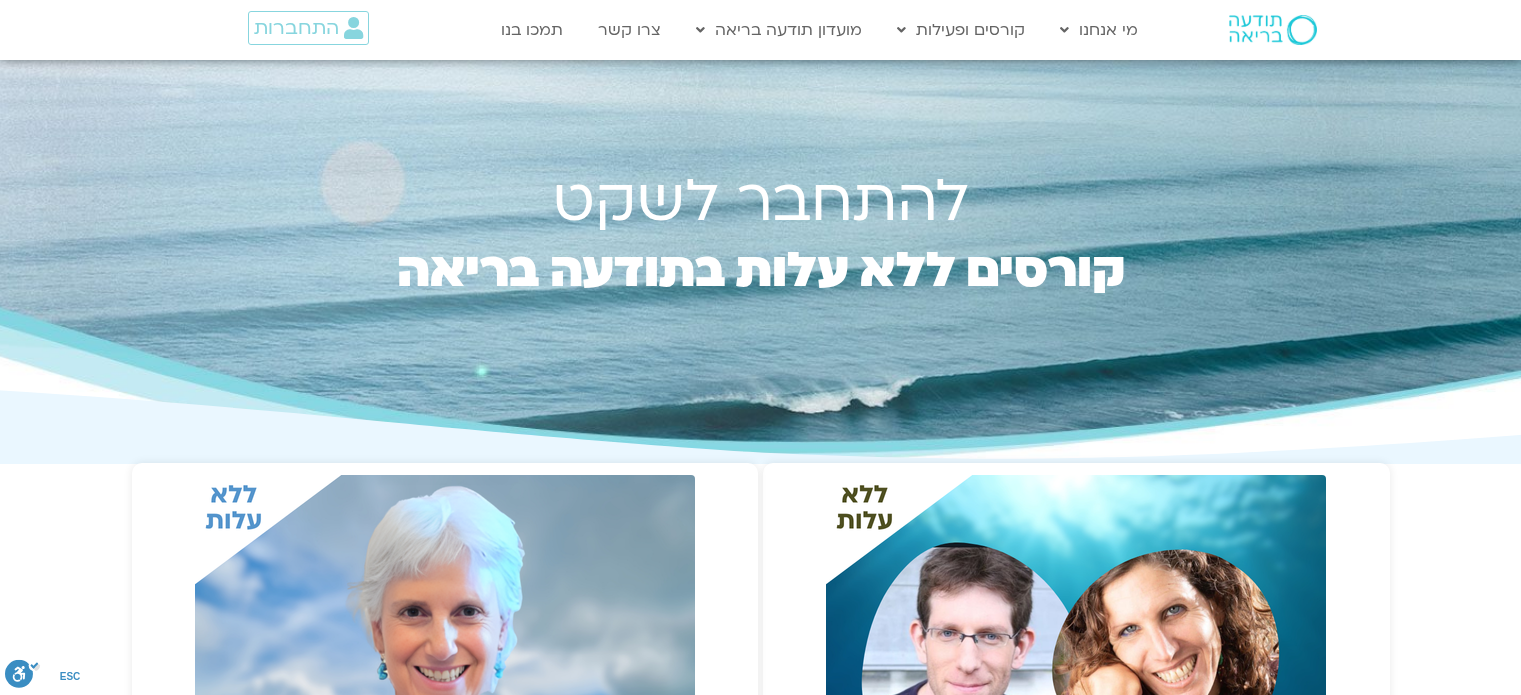 scroll, scrollTop: 0, scrollLeft: 0, axis: both 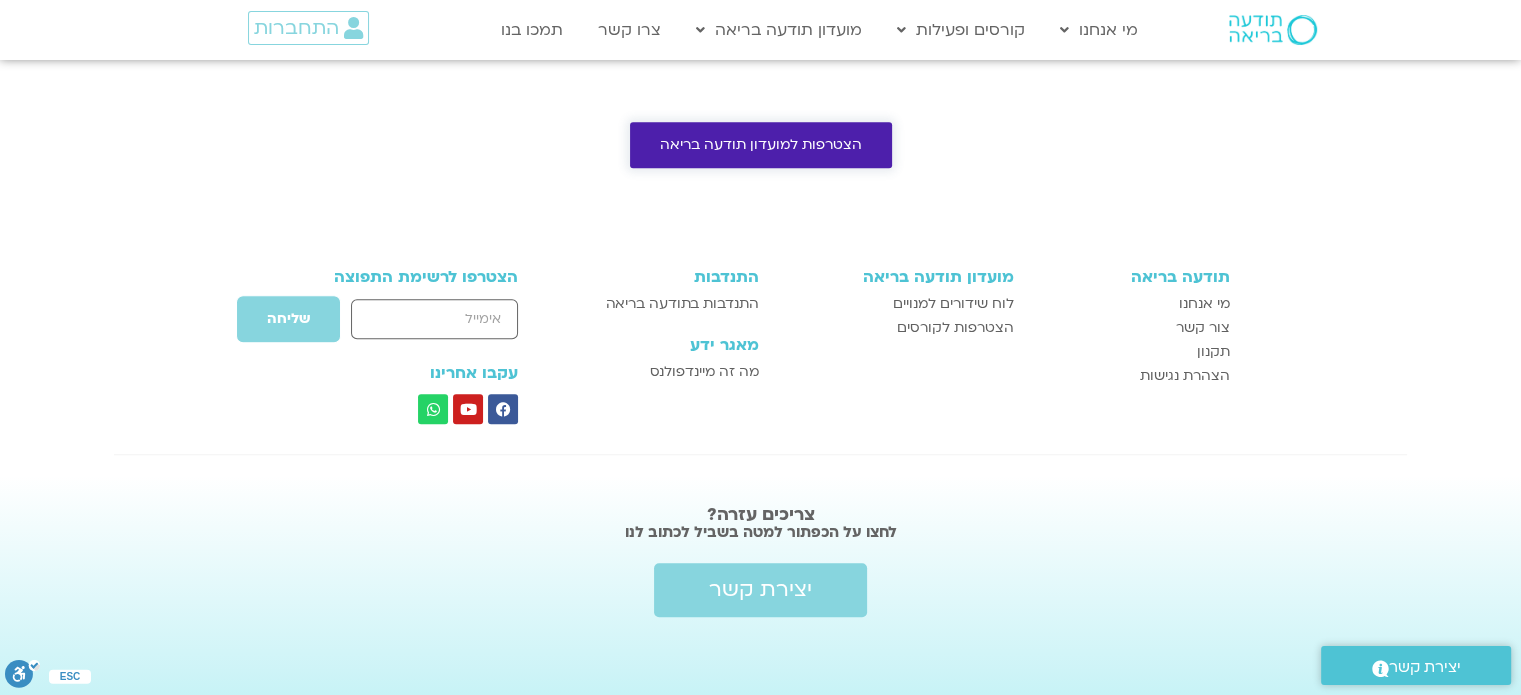 click on "הצטרפות למועדון תודעה בריאה" at bounding box center [761, 145] 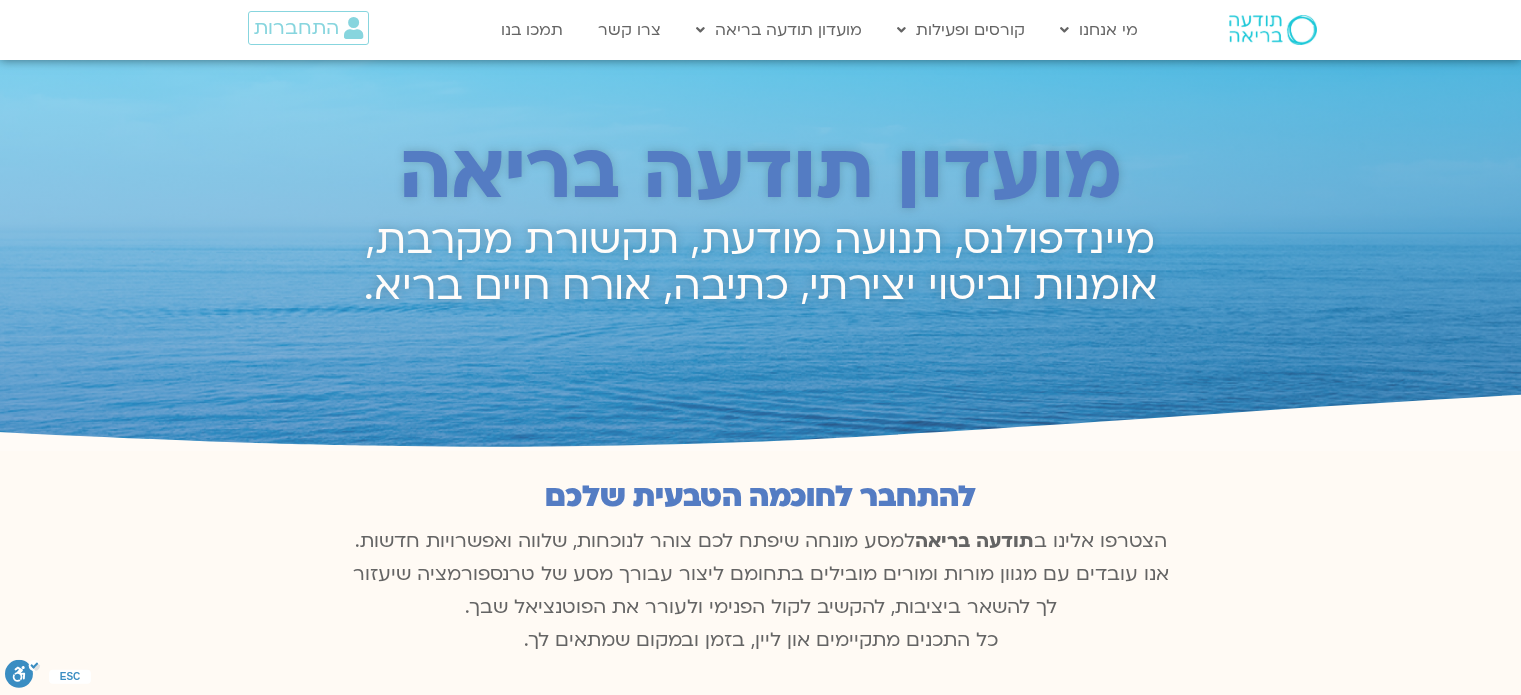 scroll, scrollTop: 0, scrollLeft: 0, axis: both 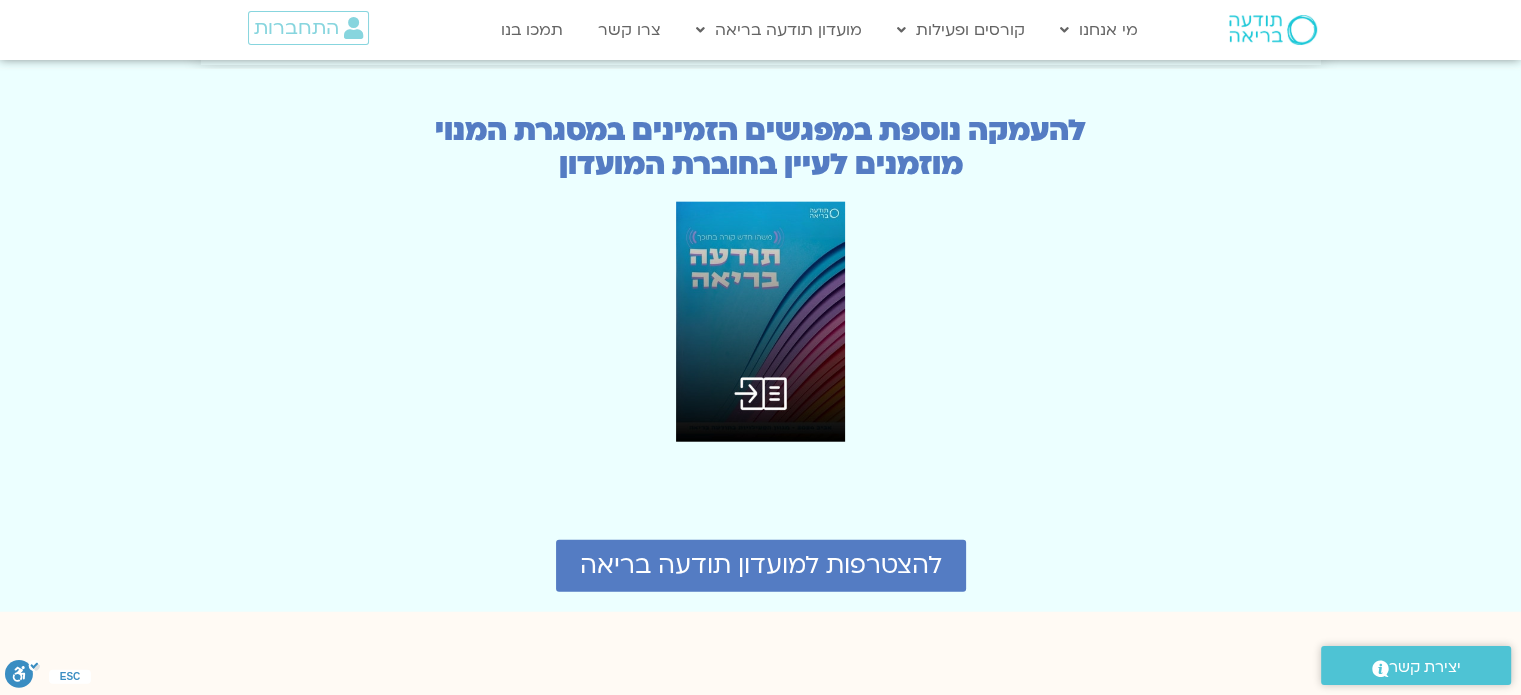 click at bounding box center [761, 322] 